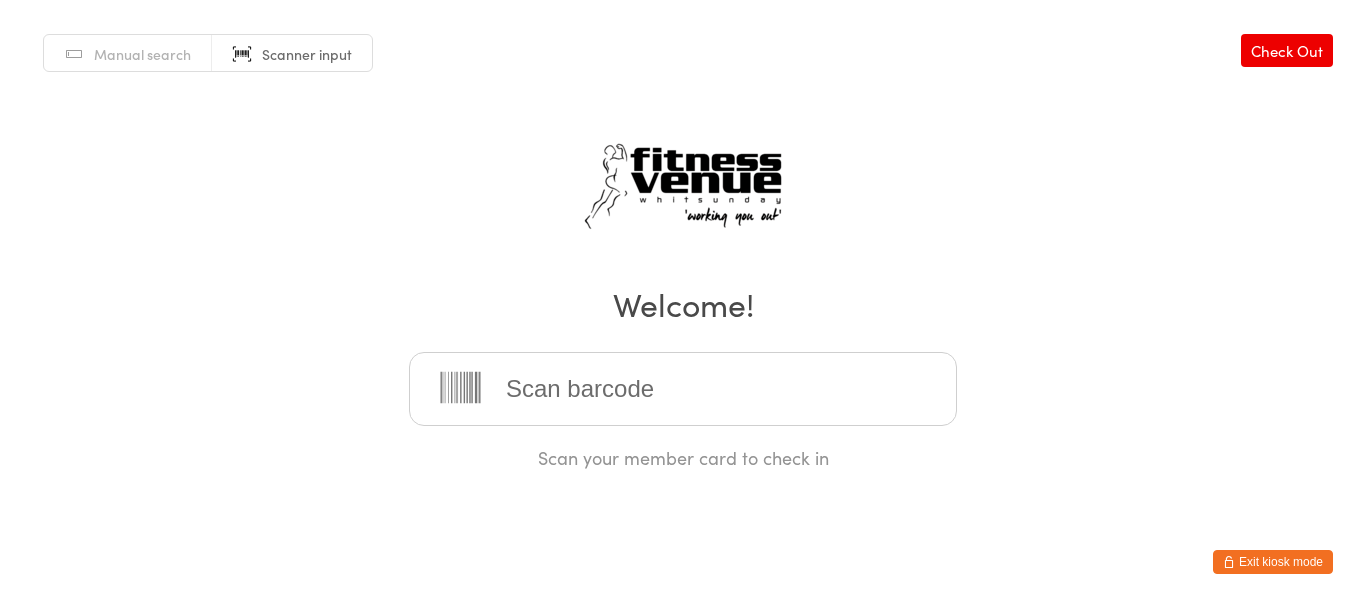 scroll, scrollTop: 0, scrollLeft: 0, axis: both 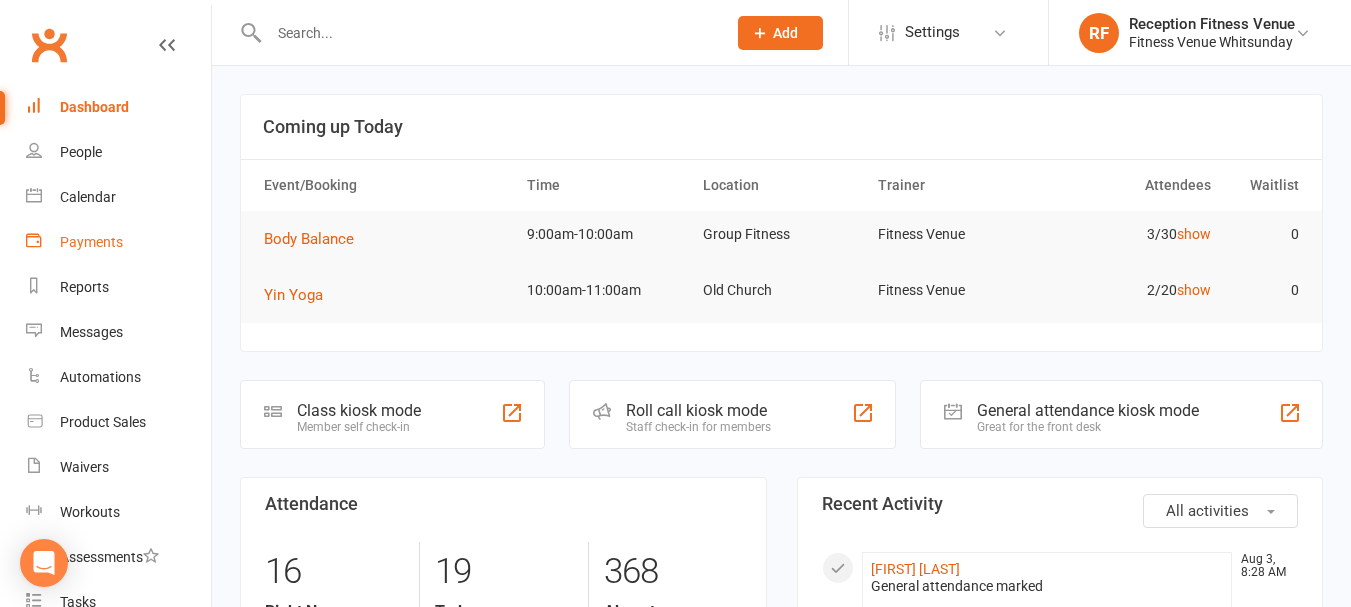 click on "Payments" at bounding box center (91, 242) 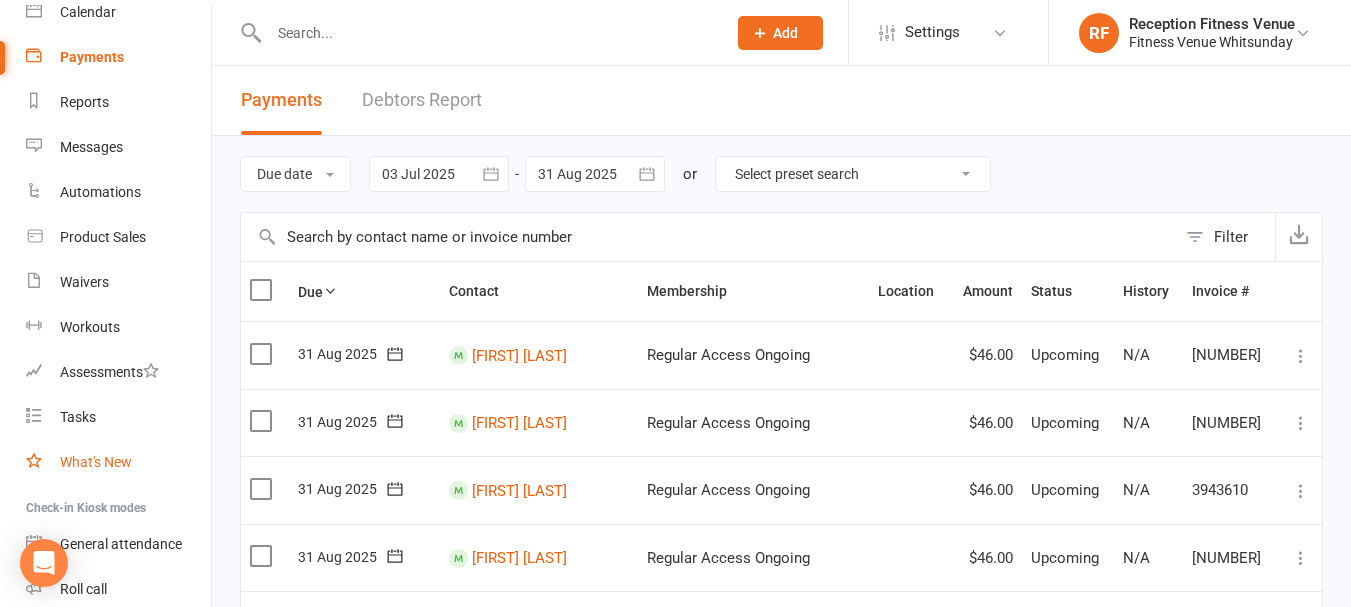scroll, scrollTop: 183, scrollLeft: 0, axis: vertical 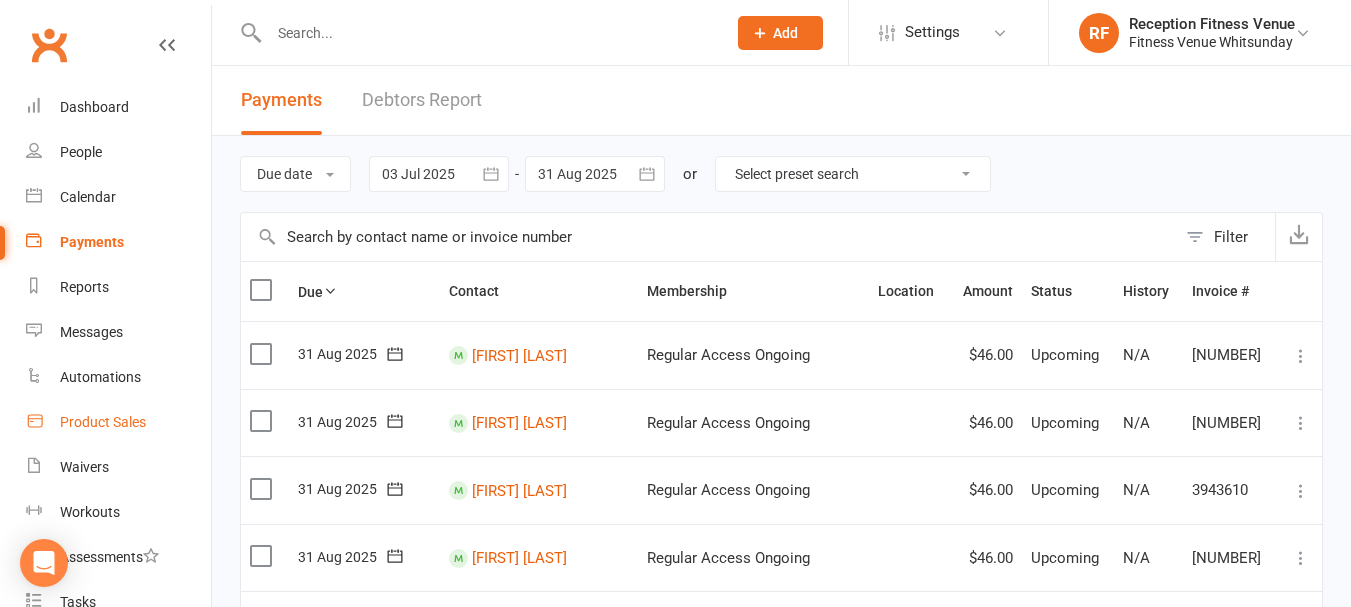 click on "Product Sales" at bounding box center (118, 422) 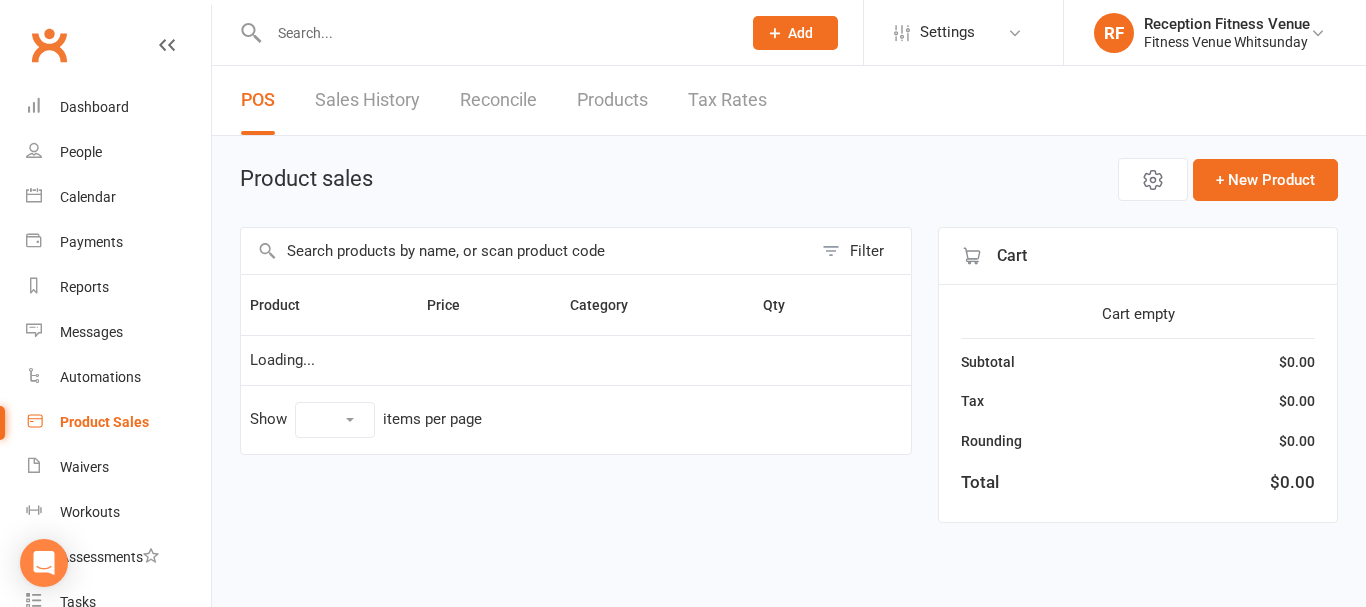 select on "100" 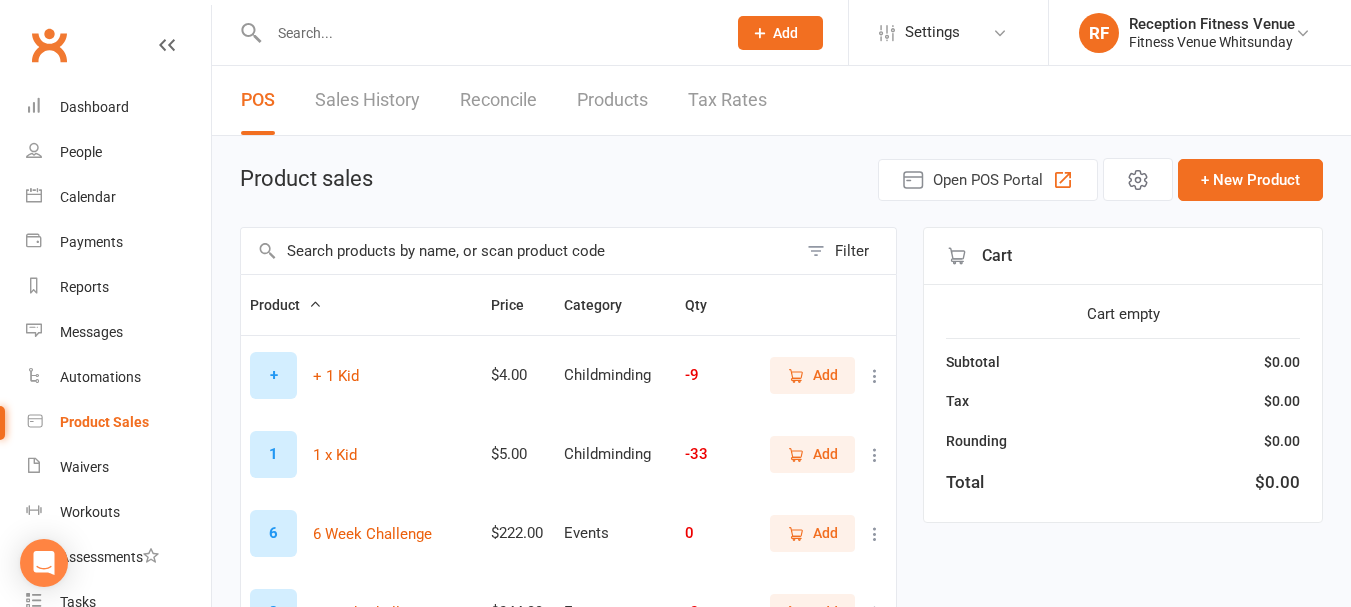 click at bounding box center [519, 251] 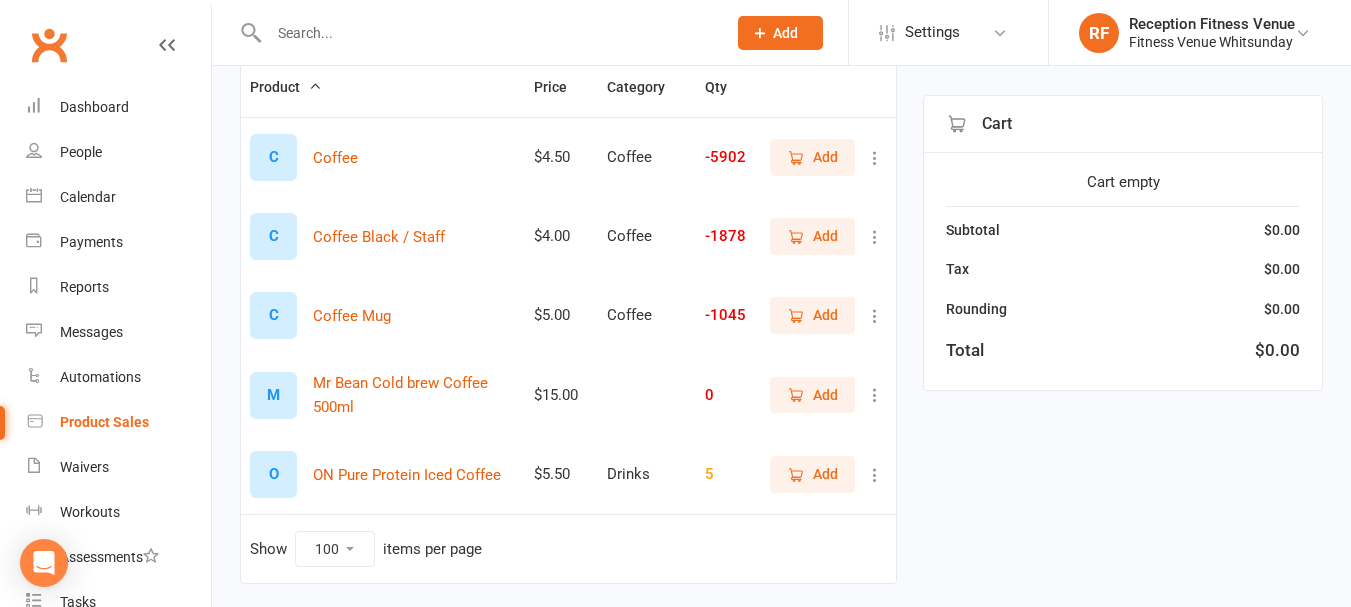 scroll, scrollTop: 280, scrollLeft: 0, axis: vertical 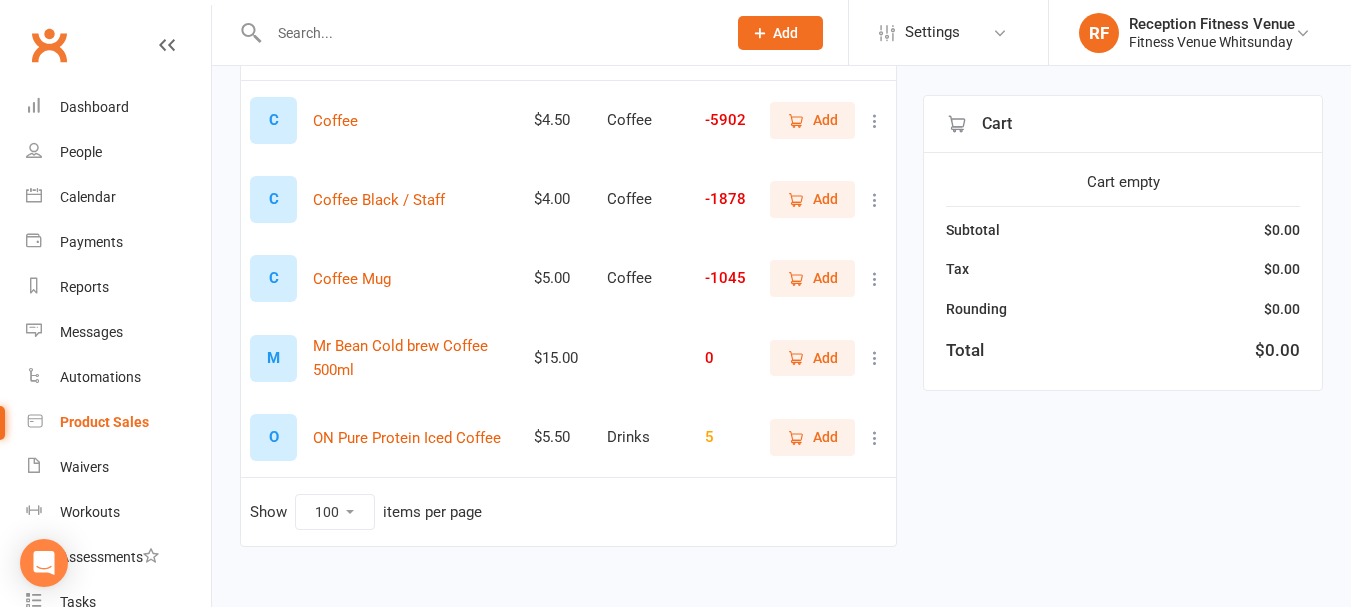 type on "coffee" 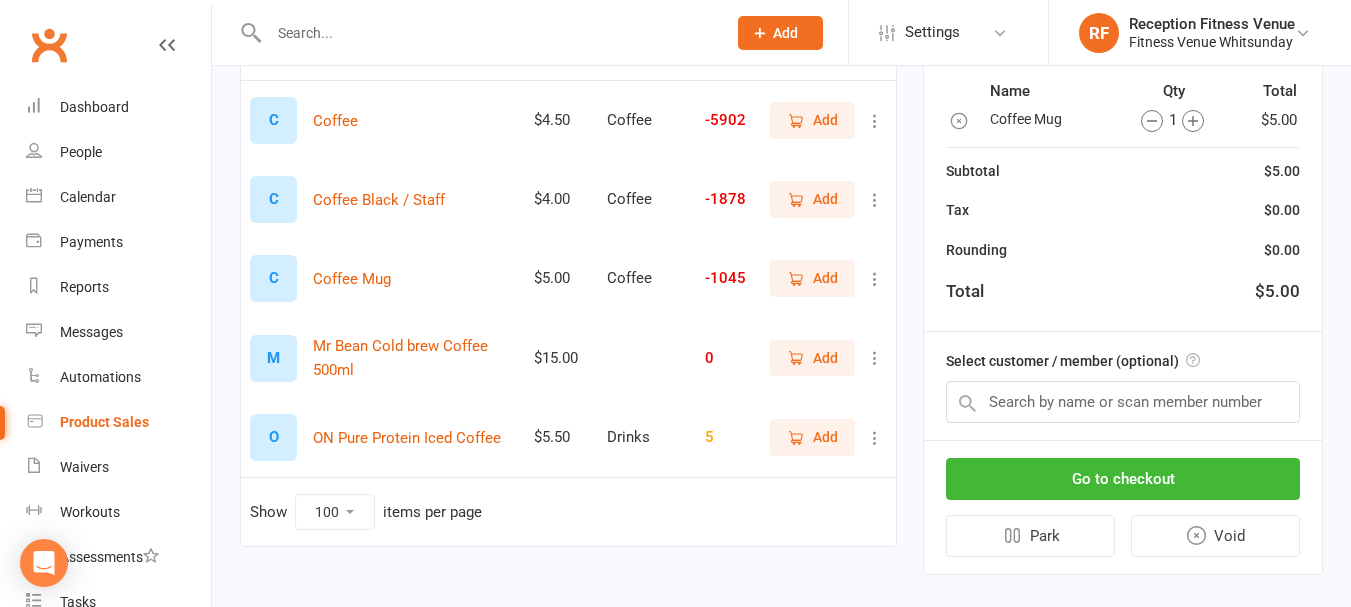 click 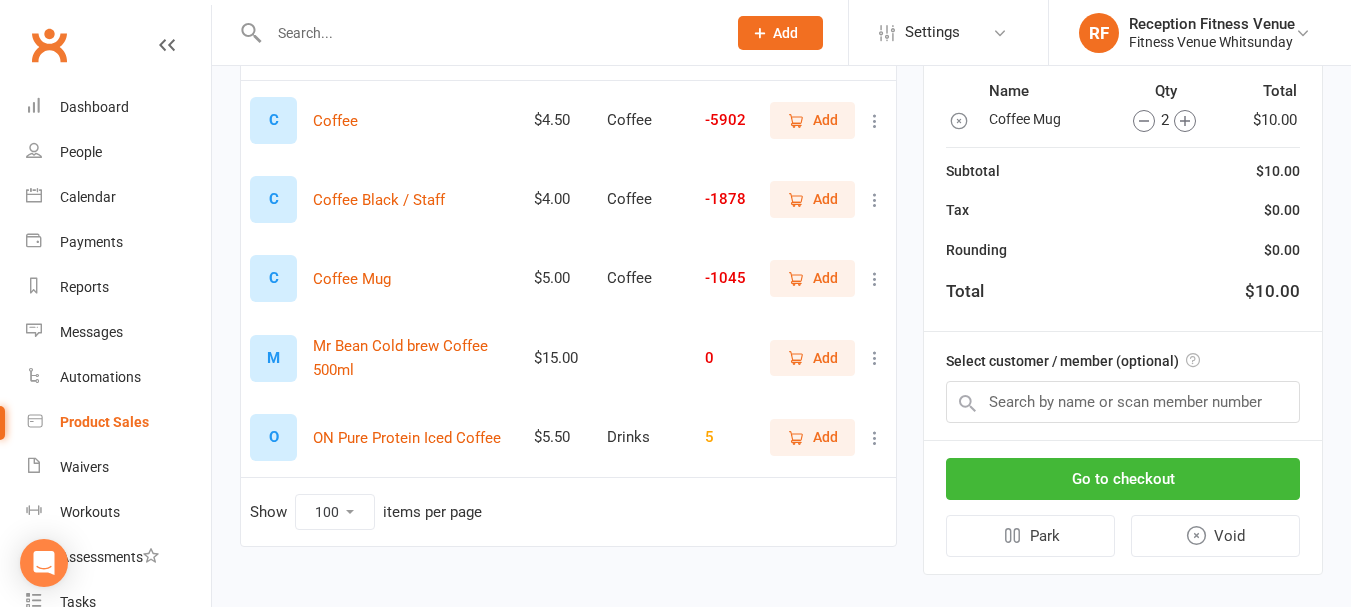 click 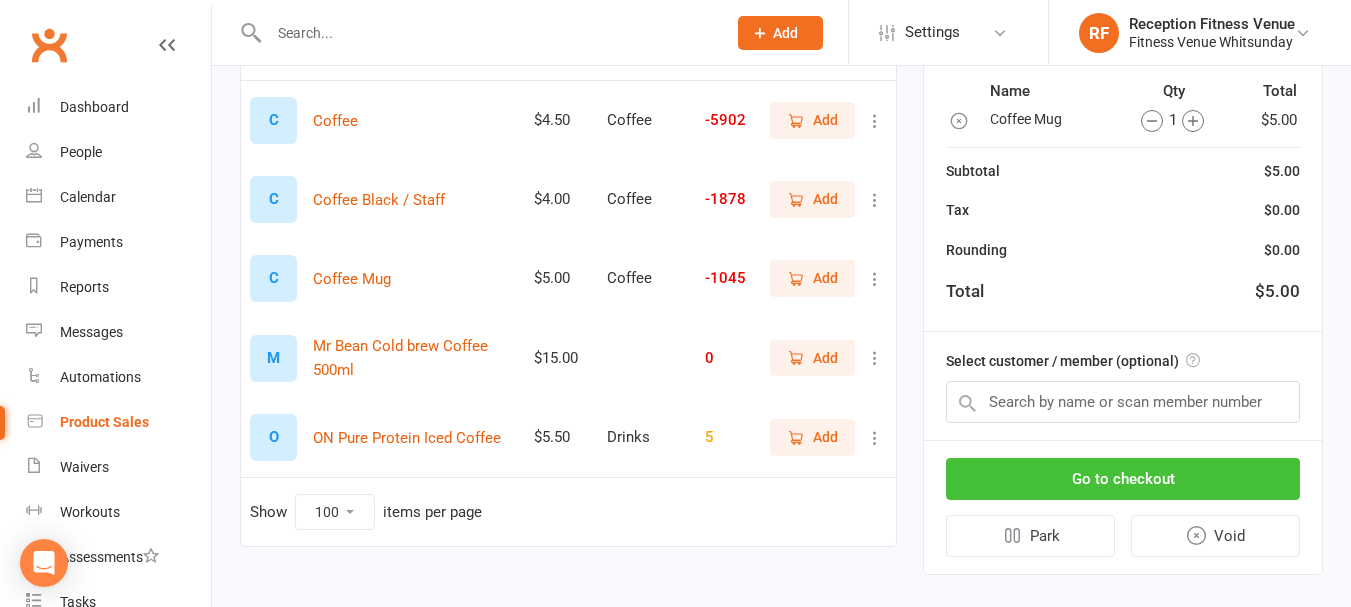 click on "Go to checkout" at bounding box center [1123, 479] 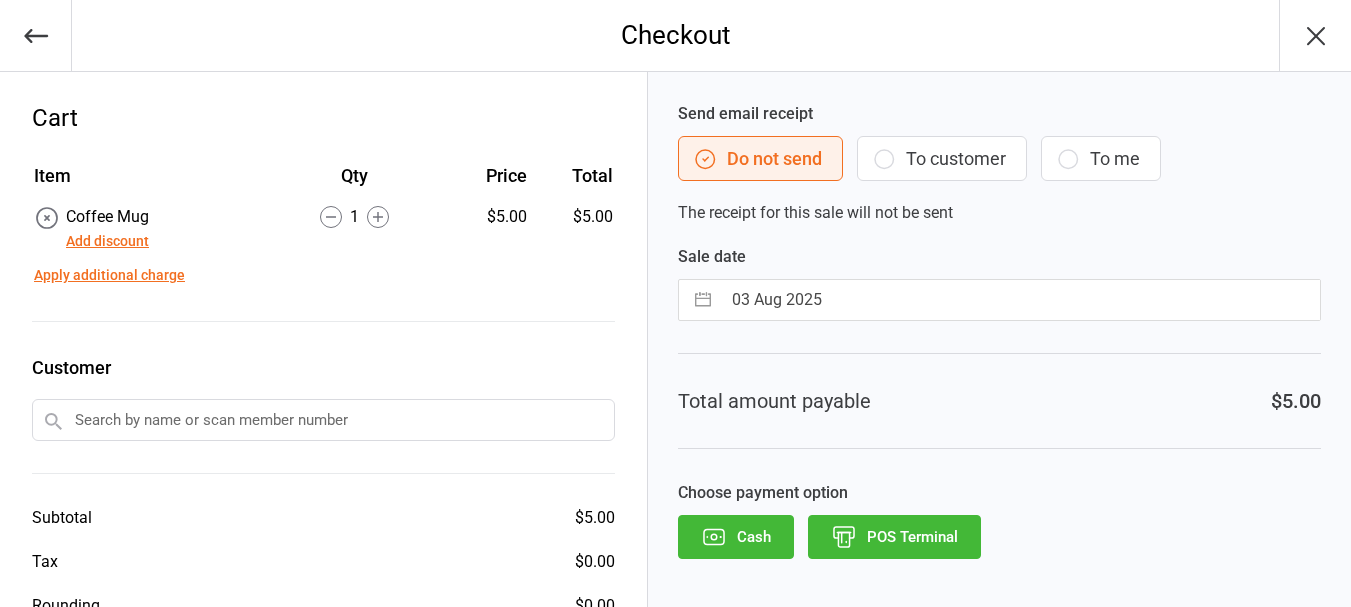 scroll, scrollTop: 0, scrollLeft: 0, axis: both 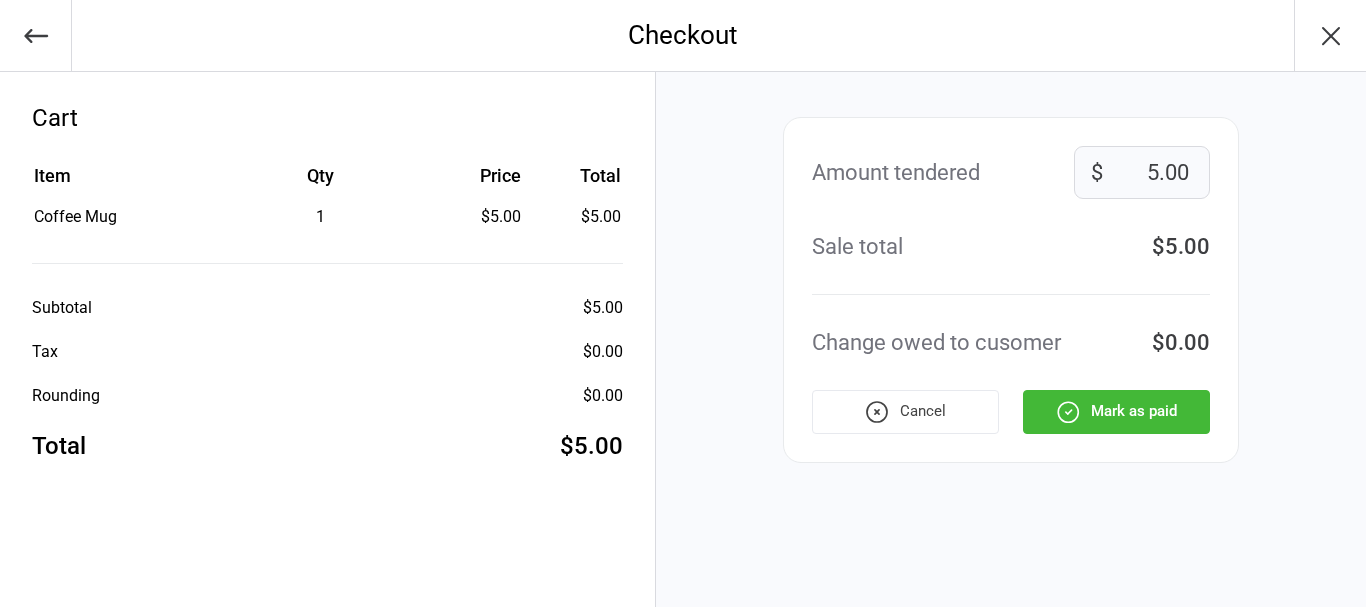 click on "Mark as paid" at bounding box center [1116, 412] 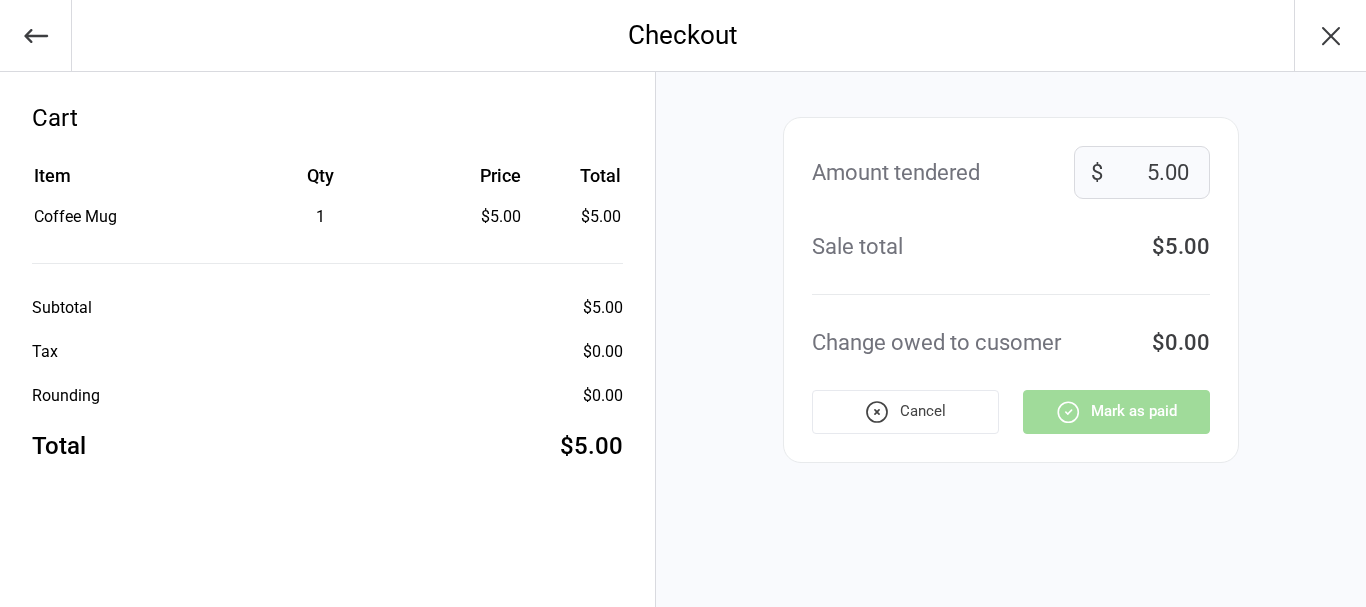 click on "Cancel Mark as paid" at bounding box center (1011, 412) 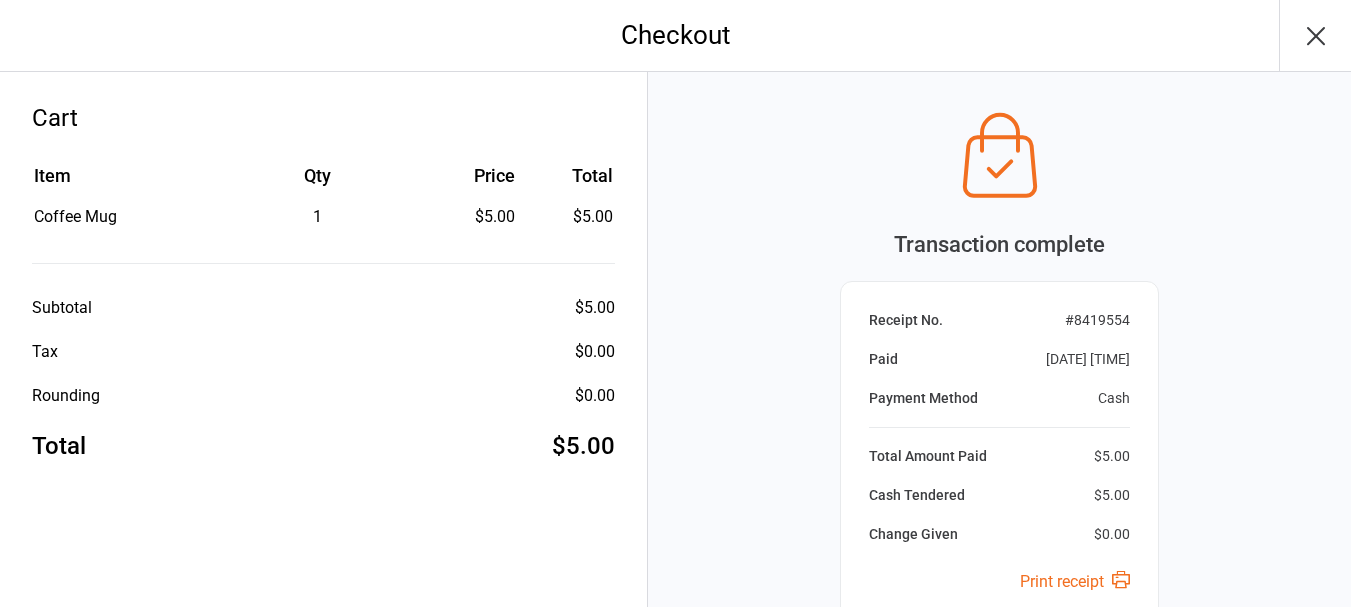click 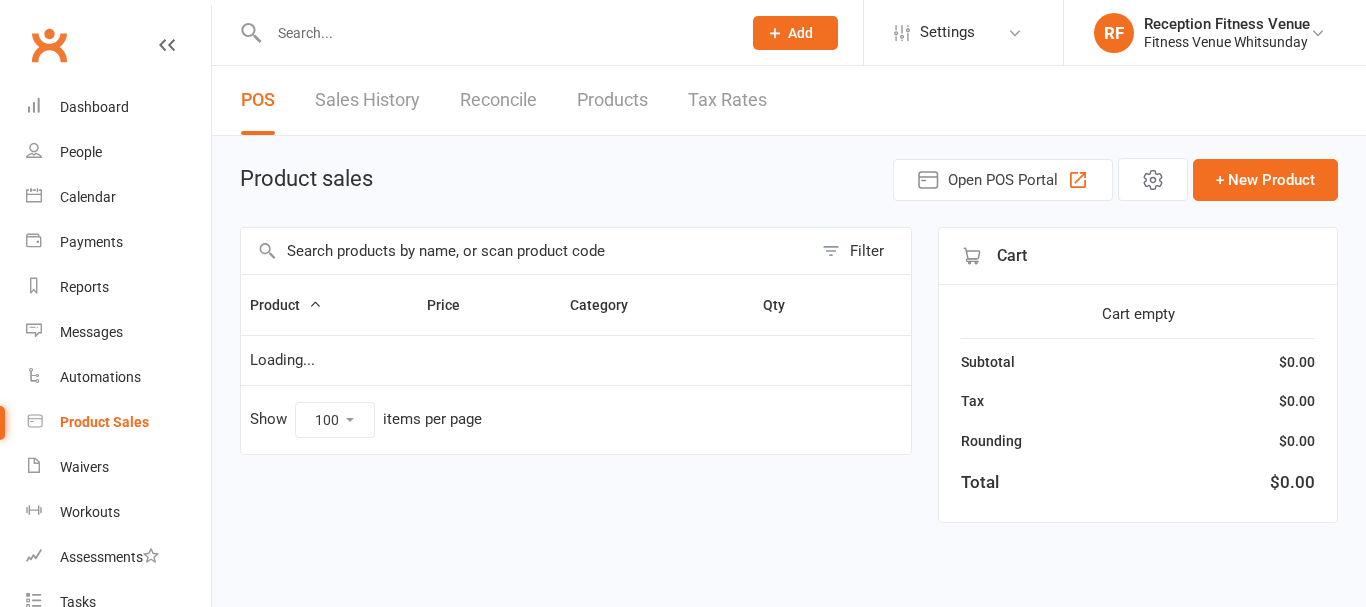 select on "100" 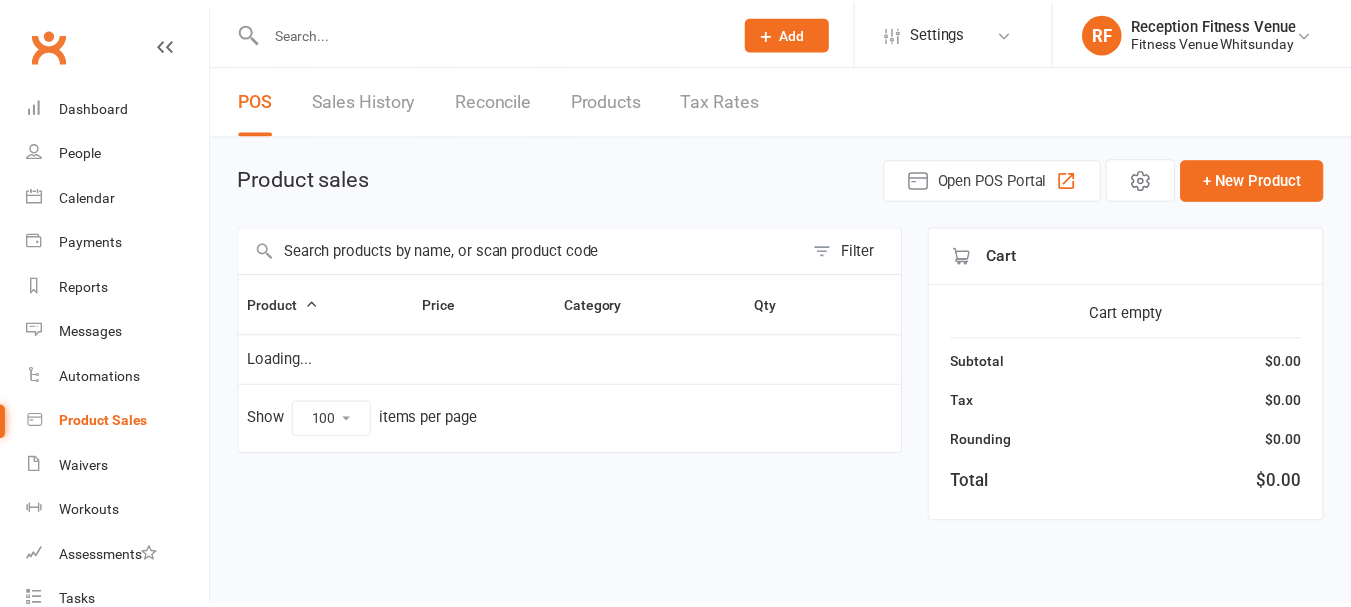 scroll, scrollTop: 0, scrollLeft: 0, axis: both 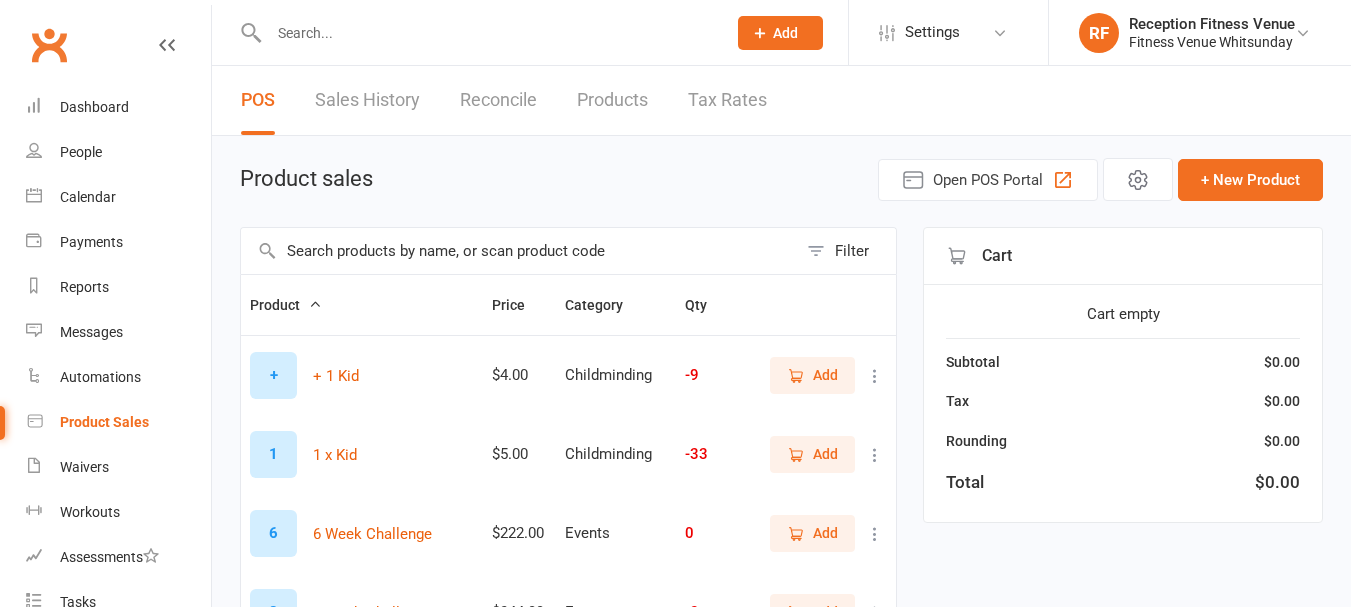 click at bounding box center [519, 251] 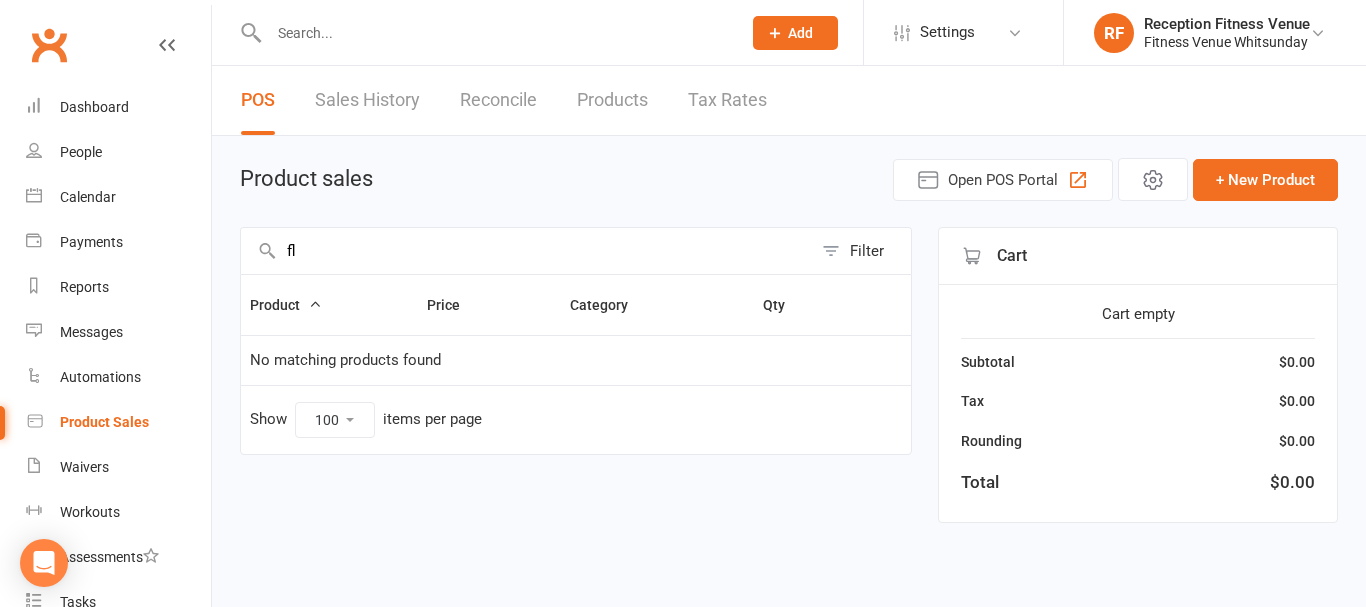 type on "f" 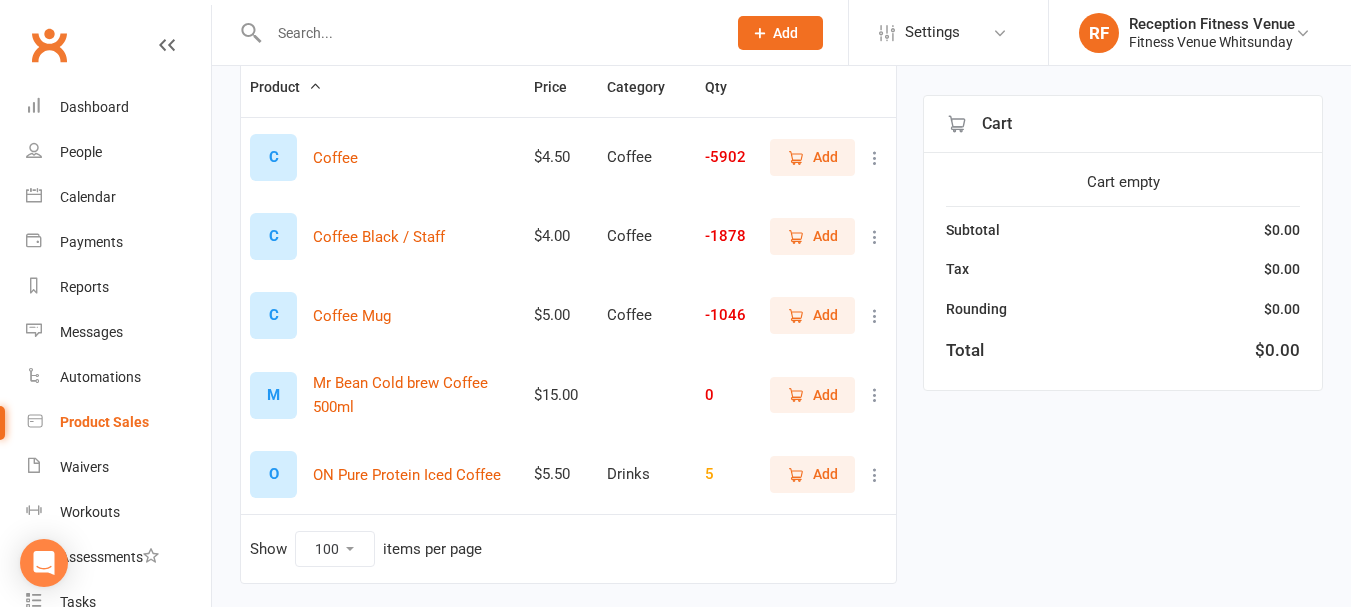 scroll, scrollTop: 222, scrollLeft: 0, axis: vertical 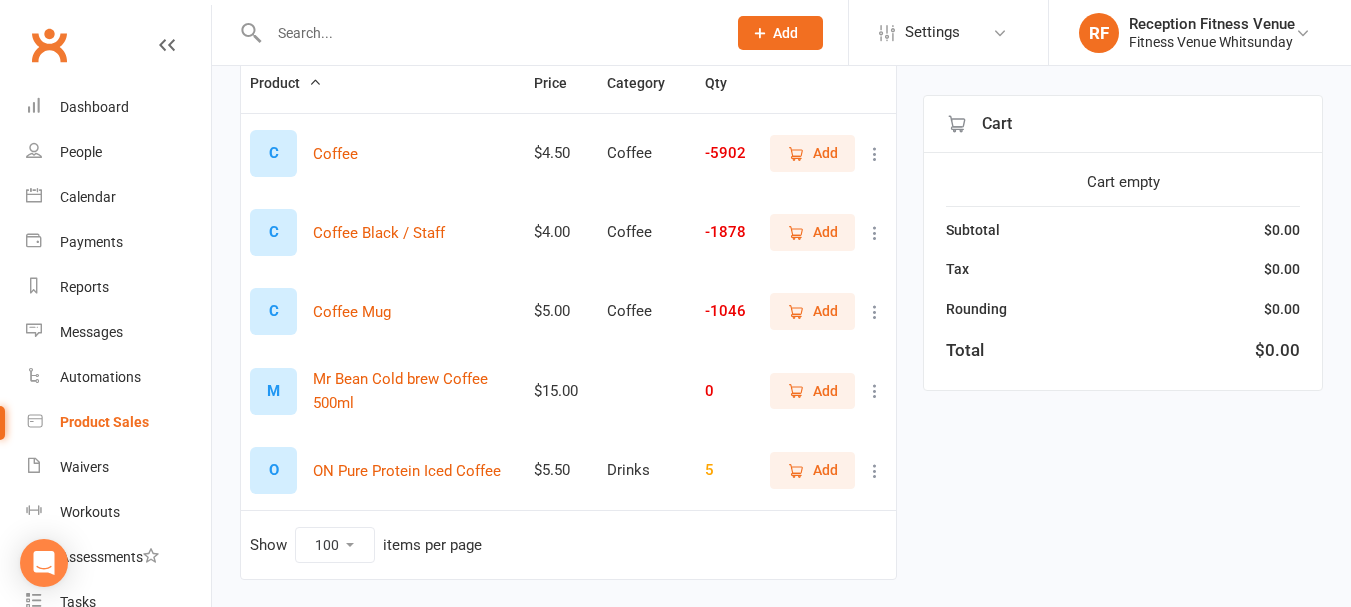 type on "coffee" 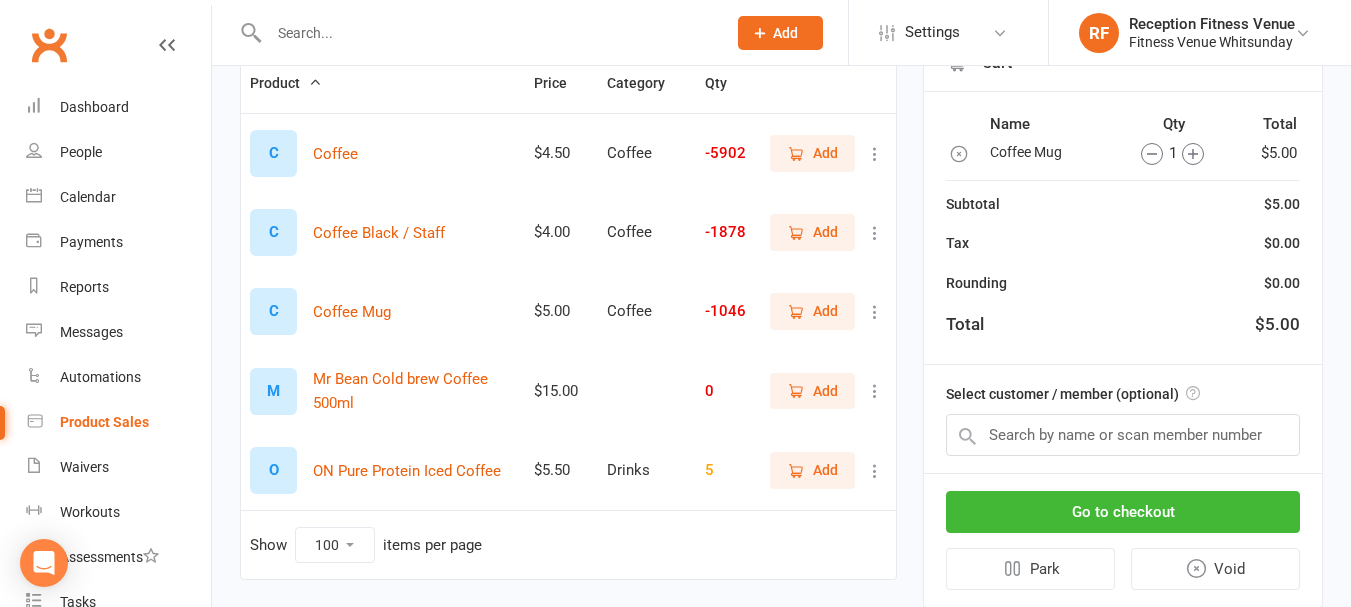 click on "Add" at bounding box center (812, 311) 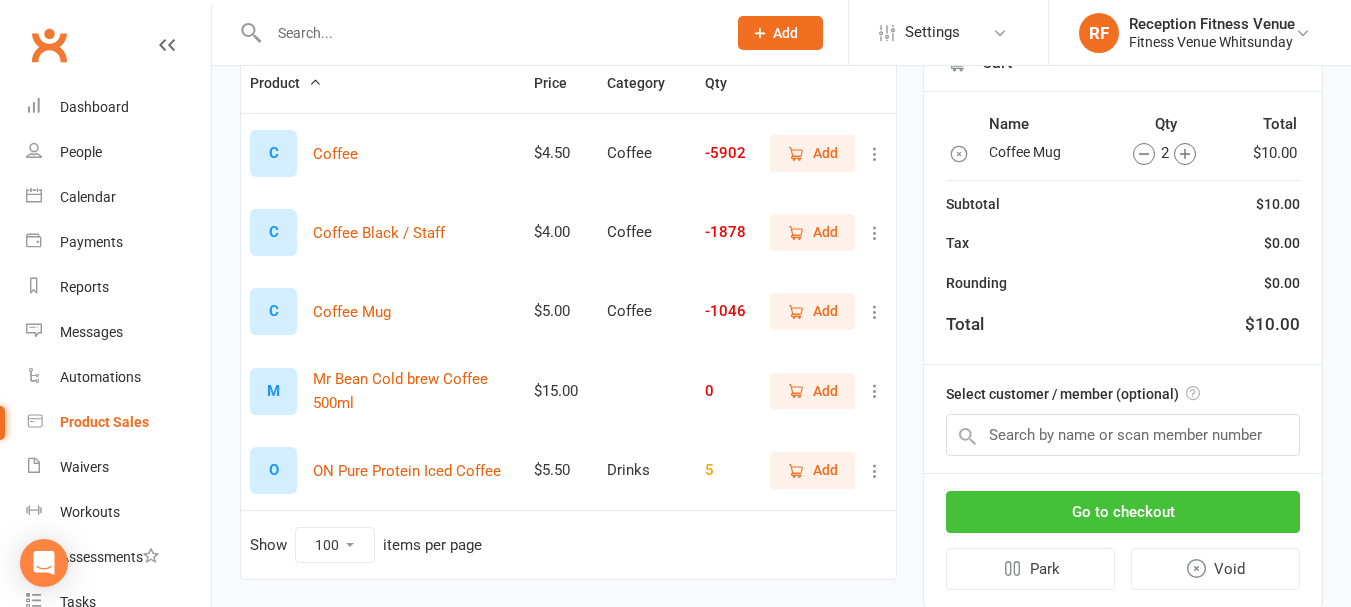 click on "Go to checkout" at bounding box center [1123, 512] 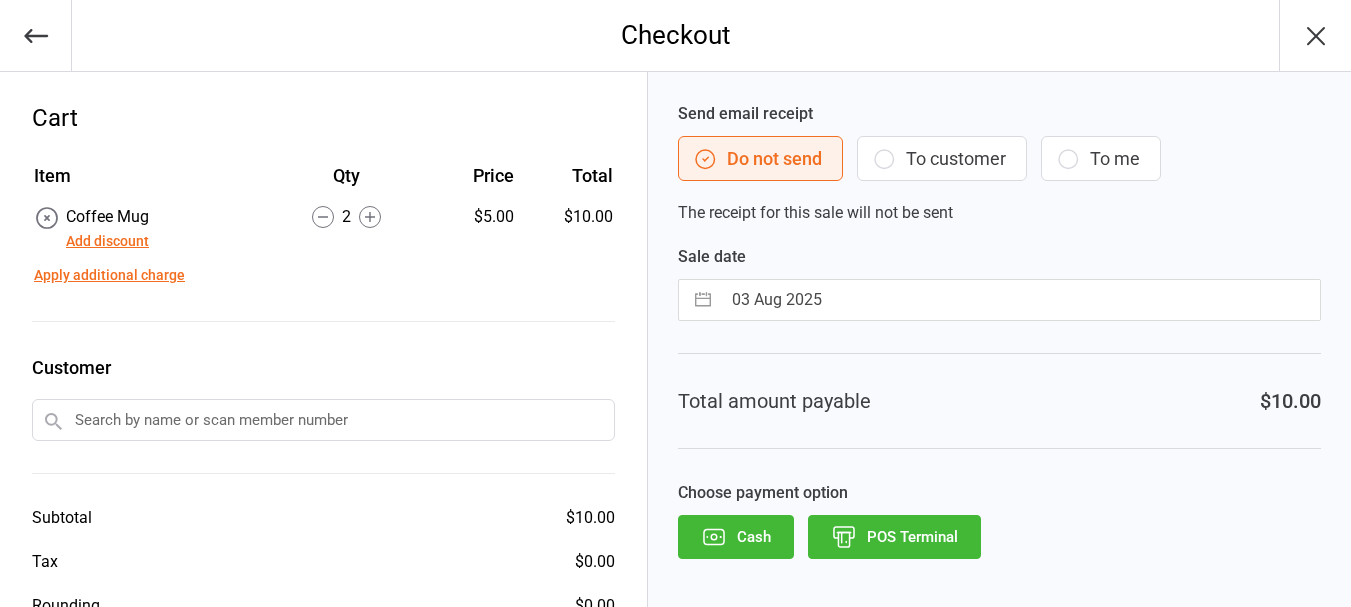 scroll, scrollTop: 0, scrollLeft: 0, axis: both 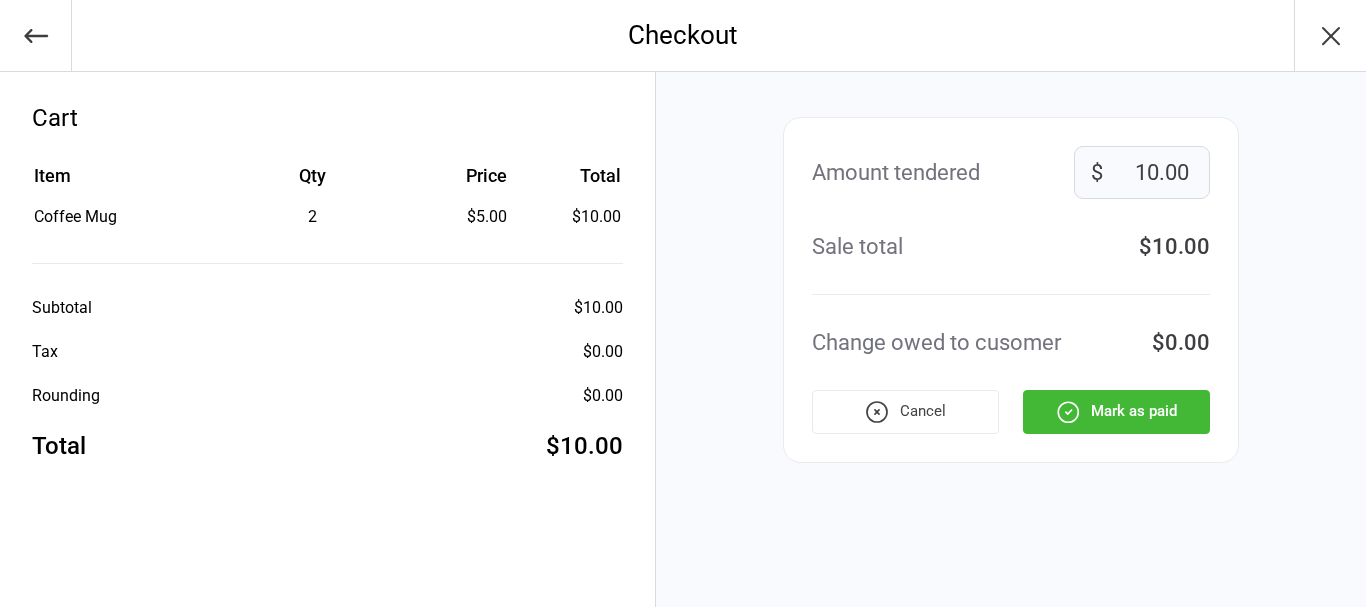click on "Mark as paid" at bounding box center (1116, 412) 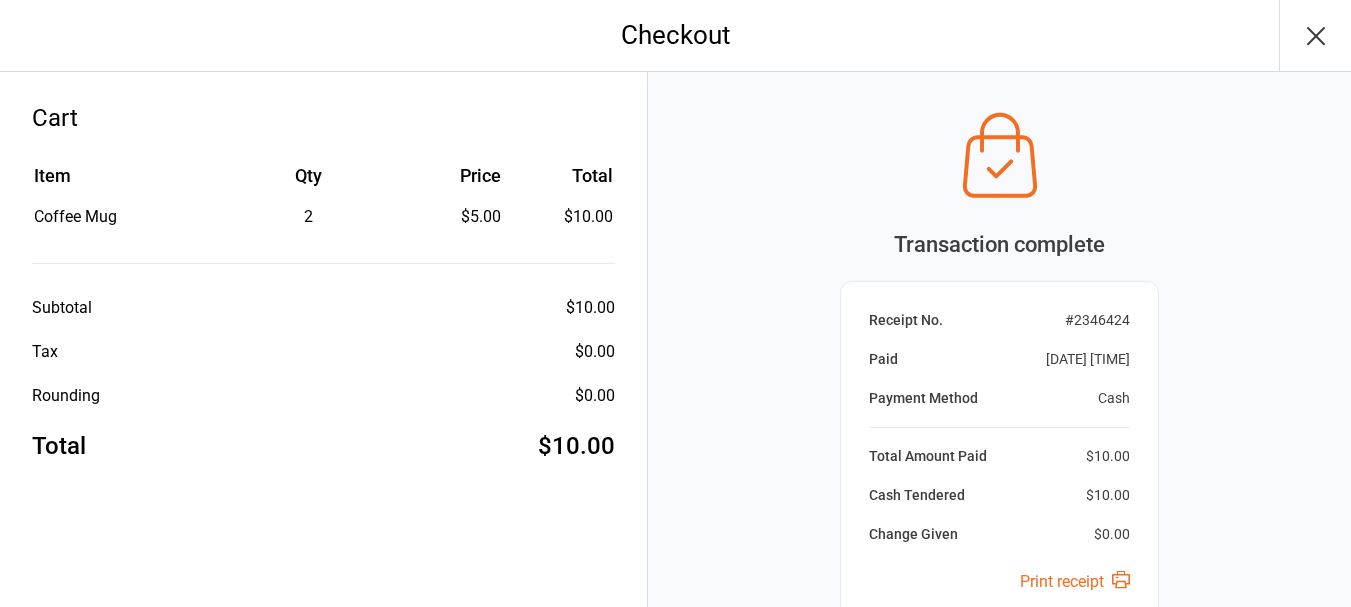 click 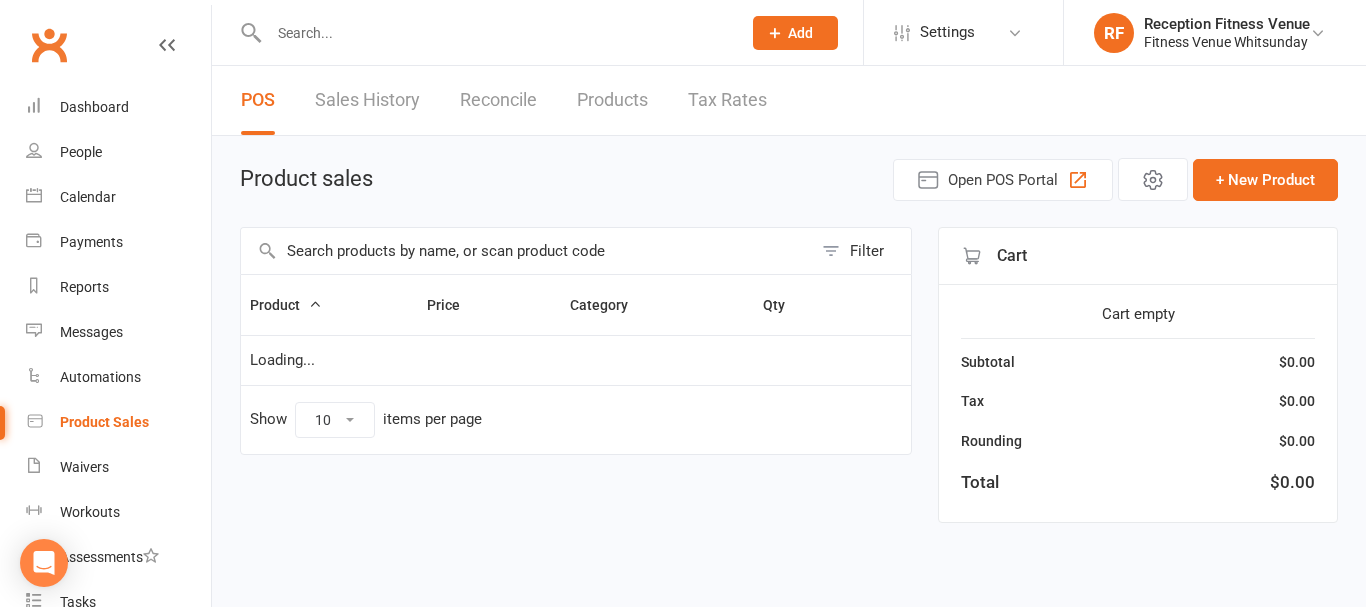 select on "100" 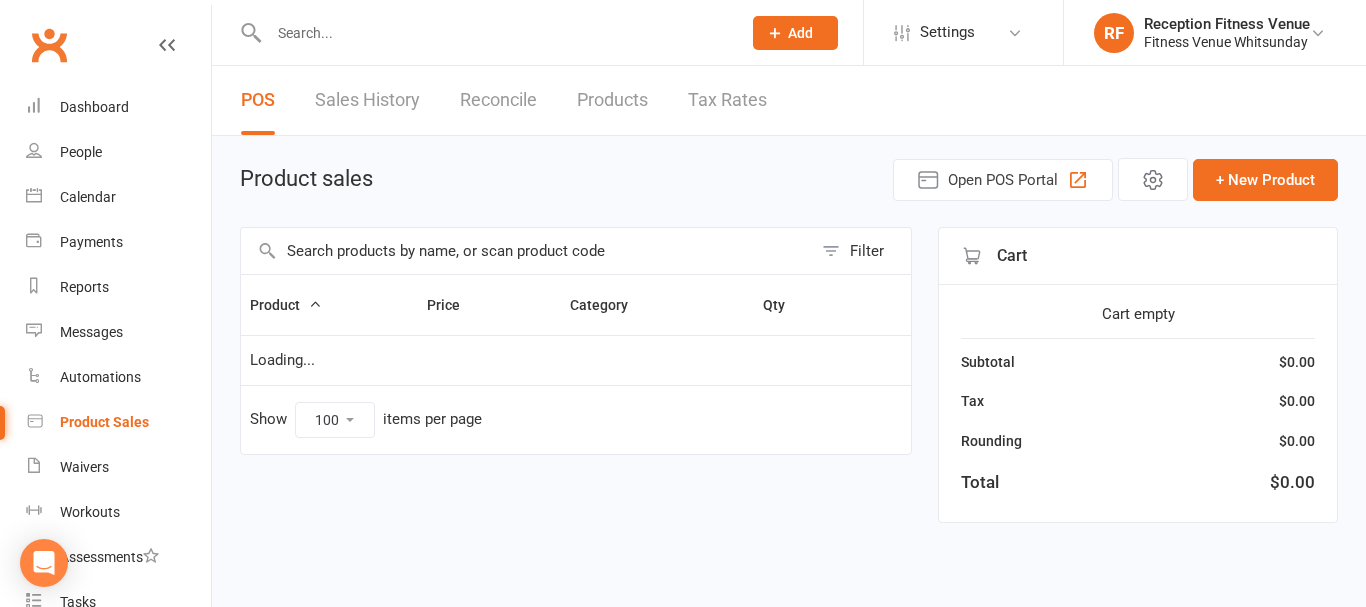 scroll, scrollTop: 0, scrollLeft: 0, axis: both 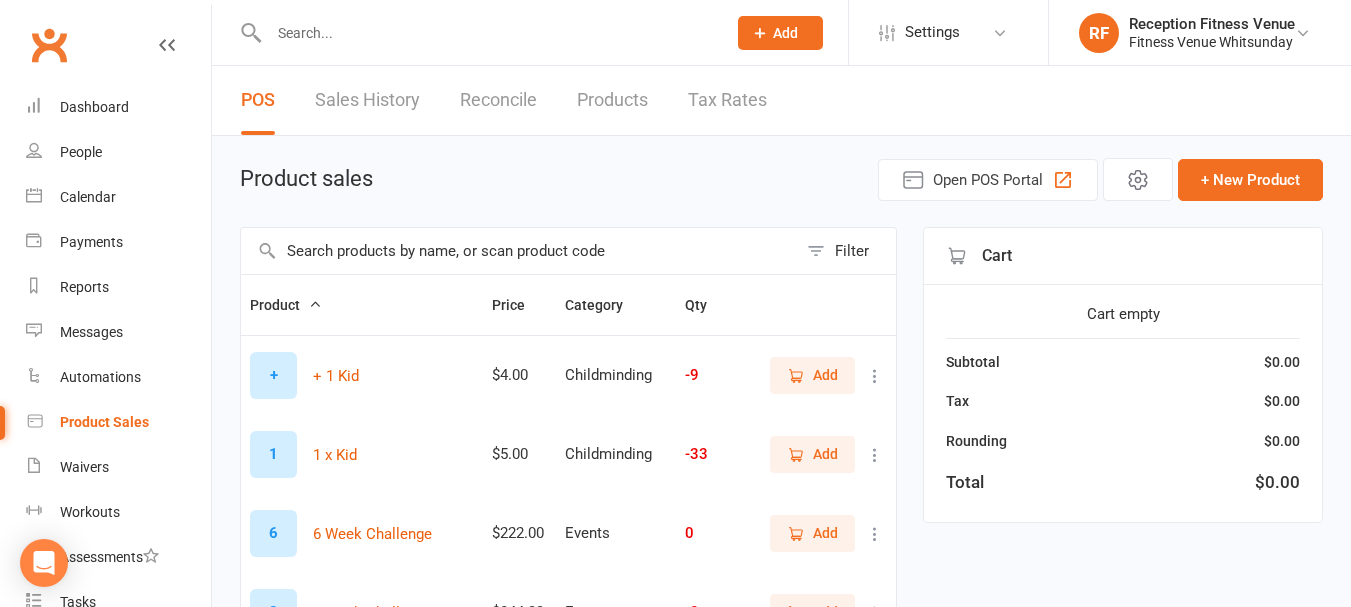 click at bounding box center (519, 251) 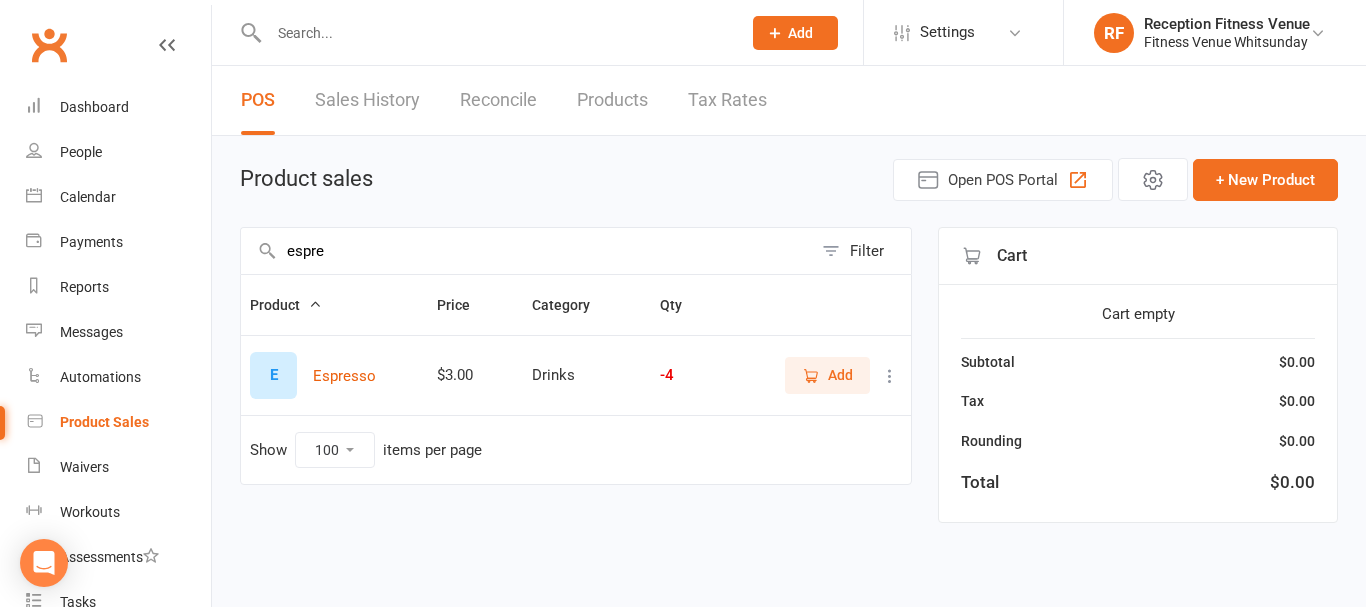 type on "espre" 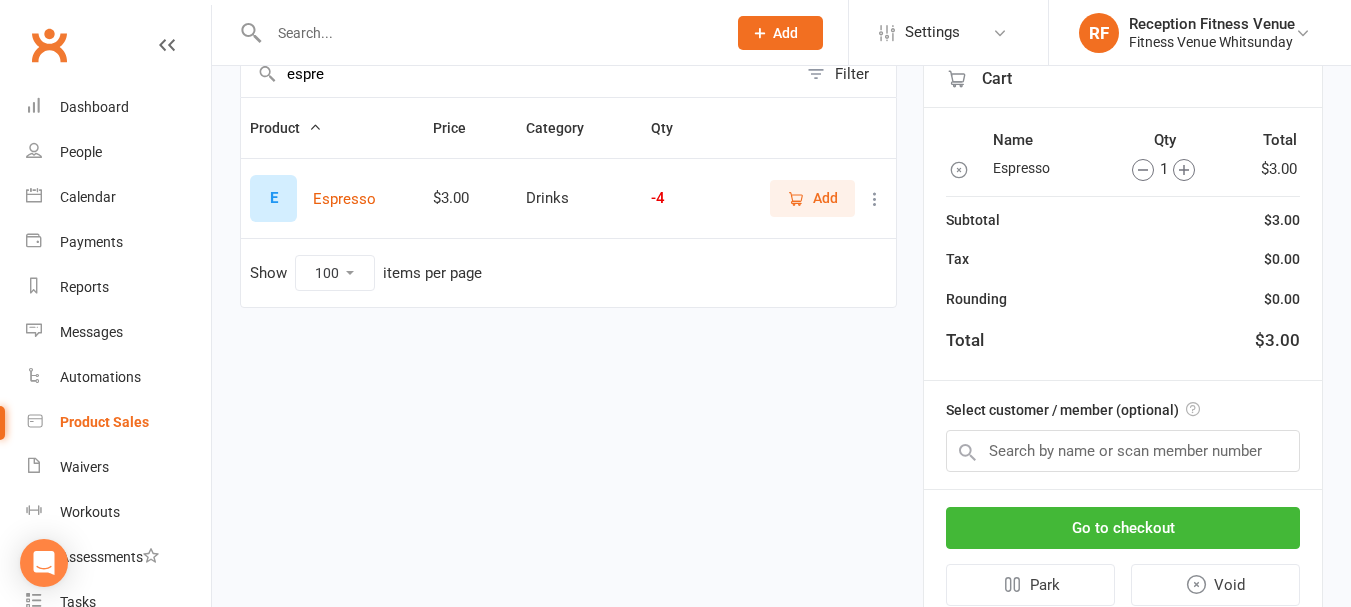 scroll, scrollTop: 248, scrollLeft: 0, axis: vertical 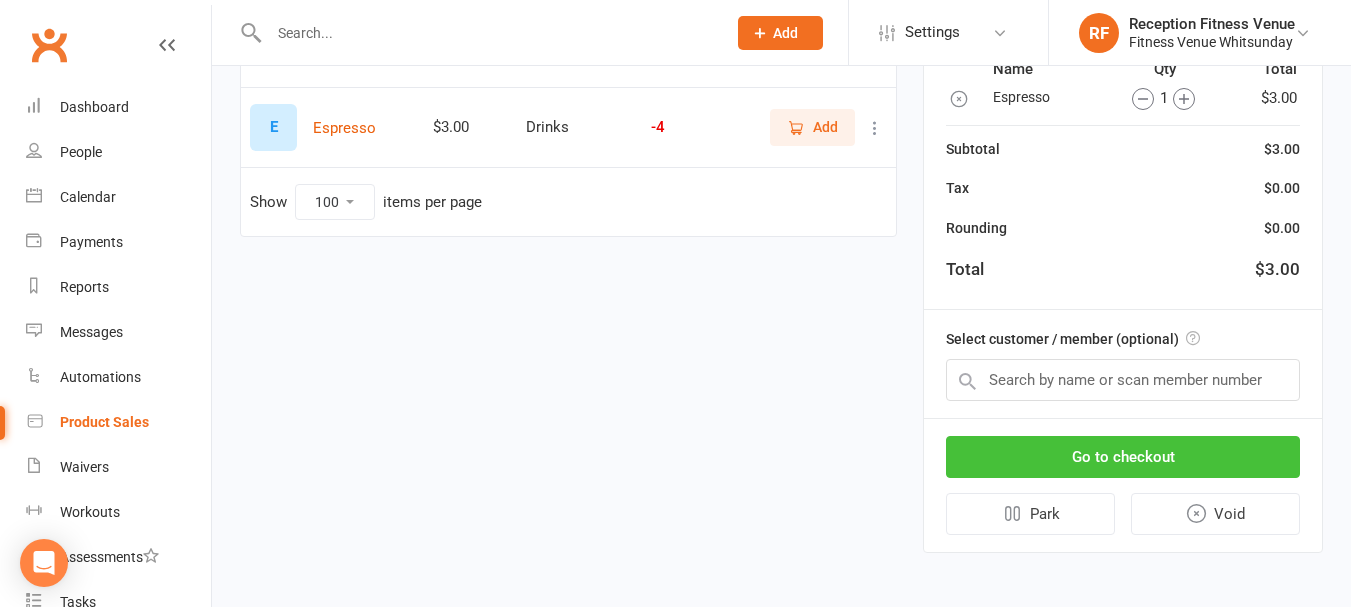 click on "Go to checkout" at bounding box center (1123, 457) 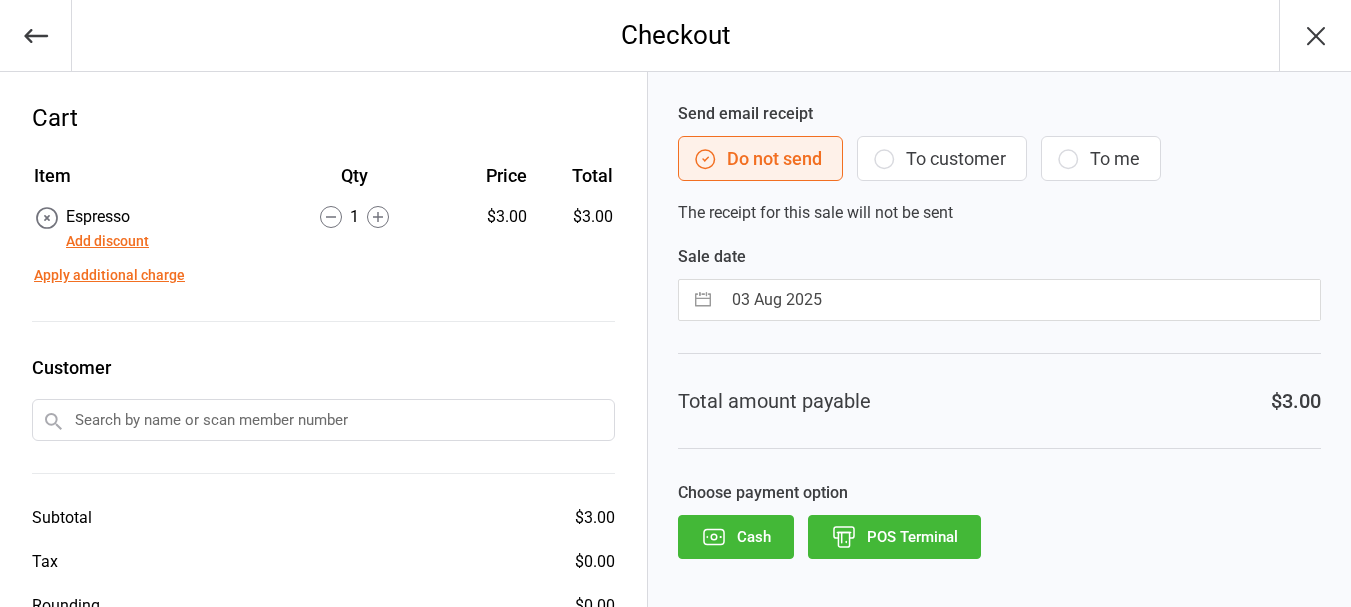 scroll, scrollTop: 0, scrollLeft: 0, axis: both 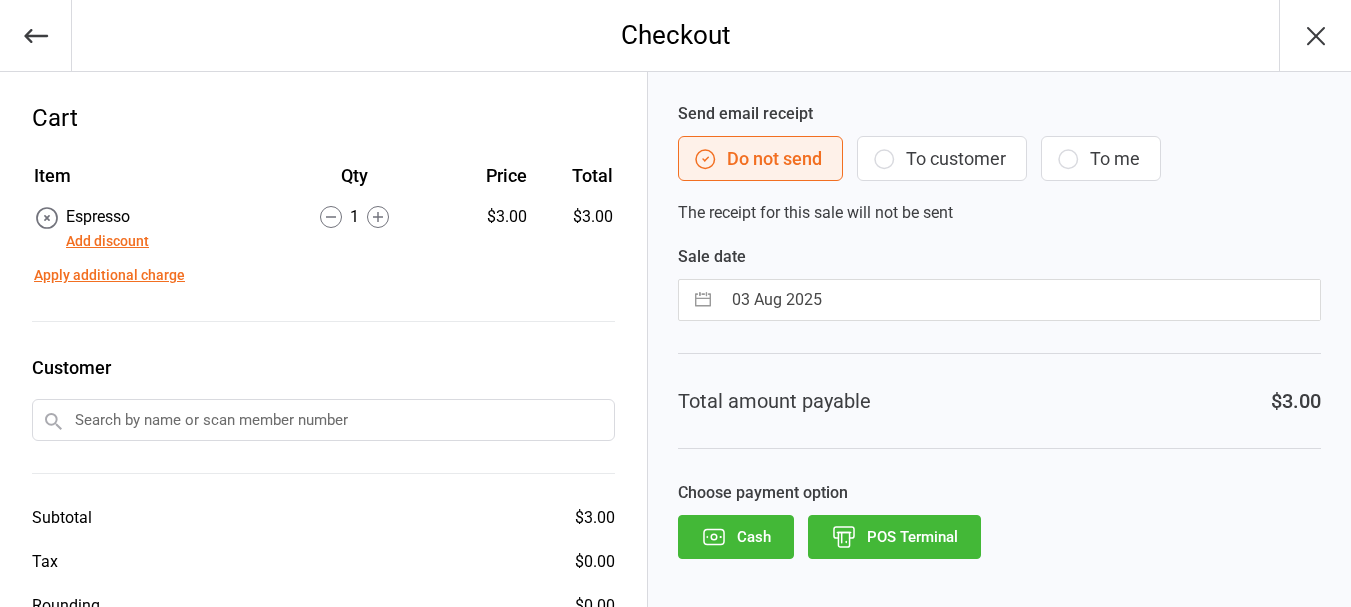 click on "POS Terminal" at bounding box center [894, 537] 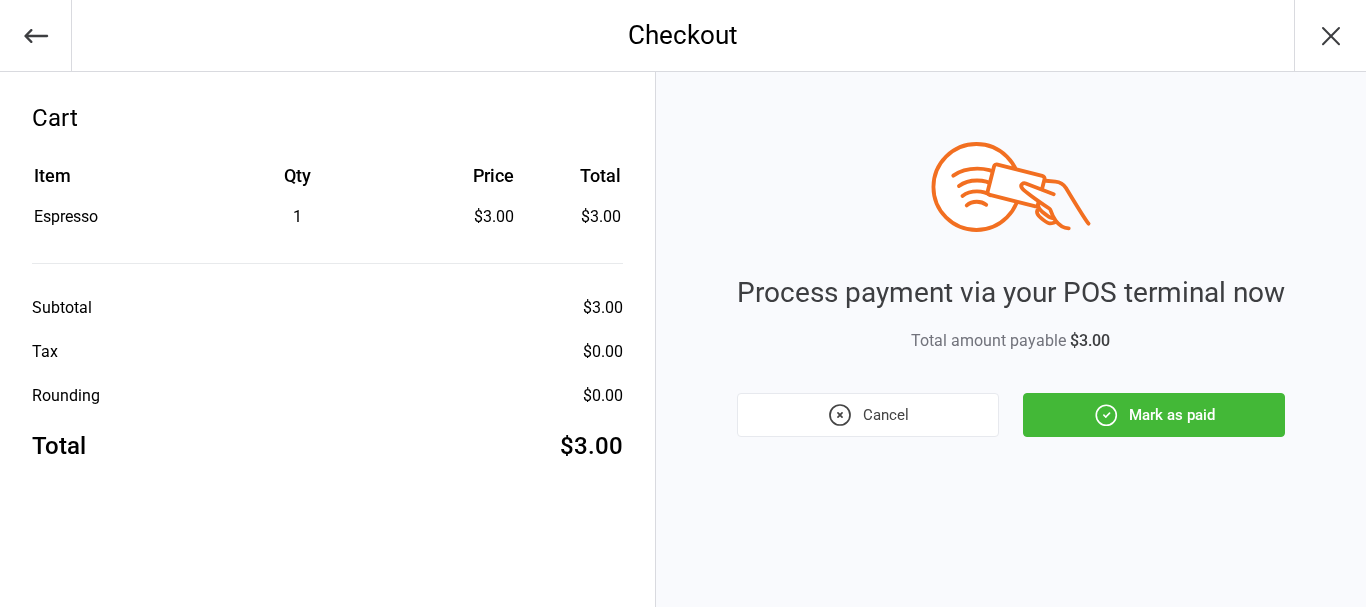click on "Mark as paid" at bounding box center (1154, 415) 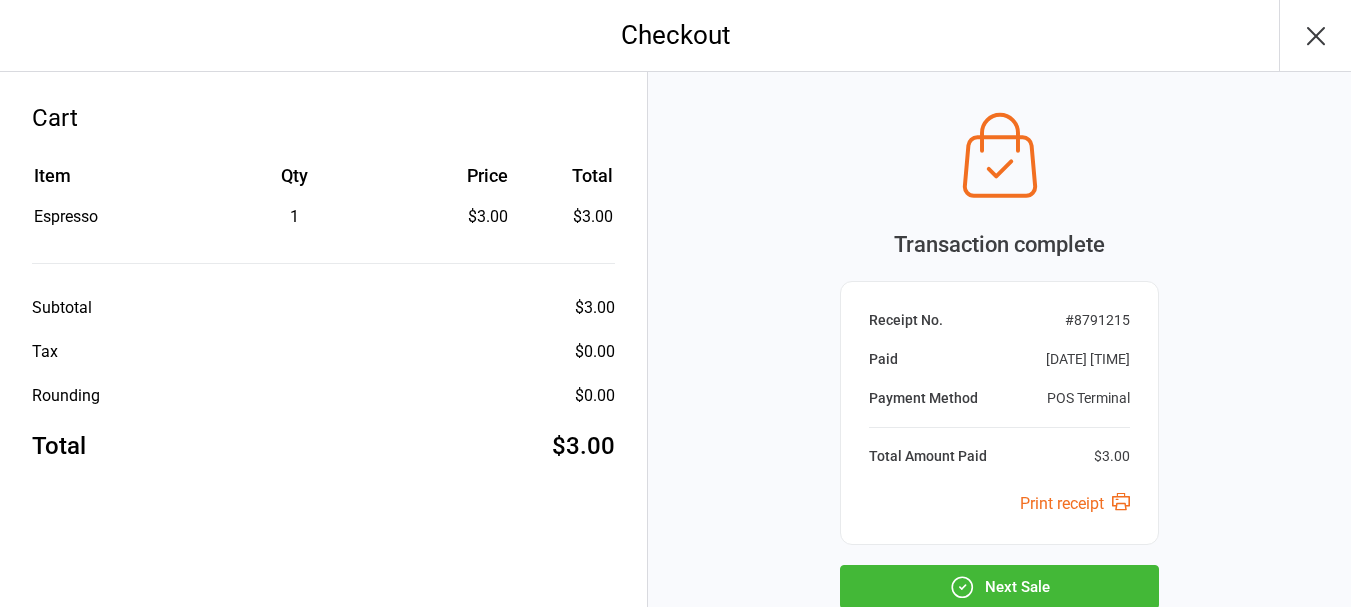 click on "Next Sale" at bounding box center (999, 587) 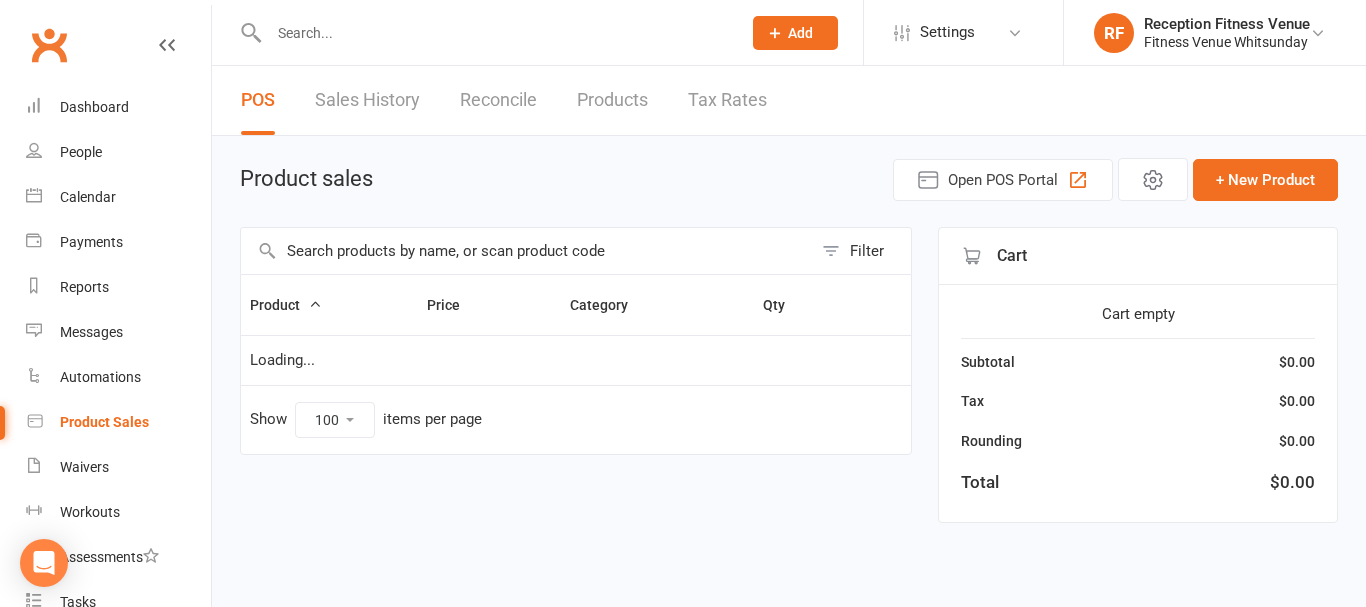 select on "100" 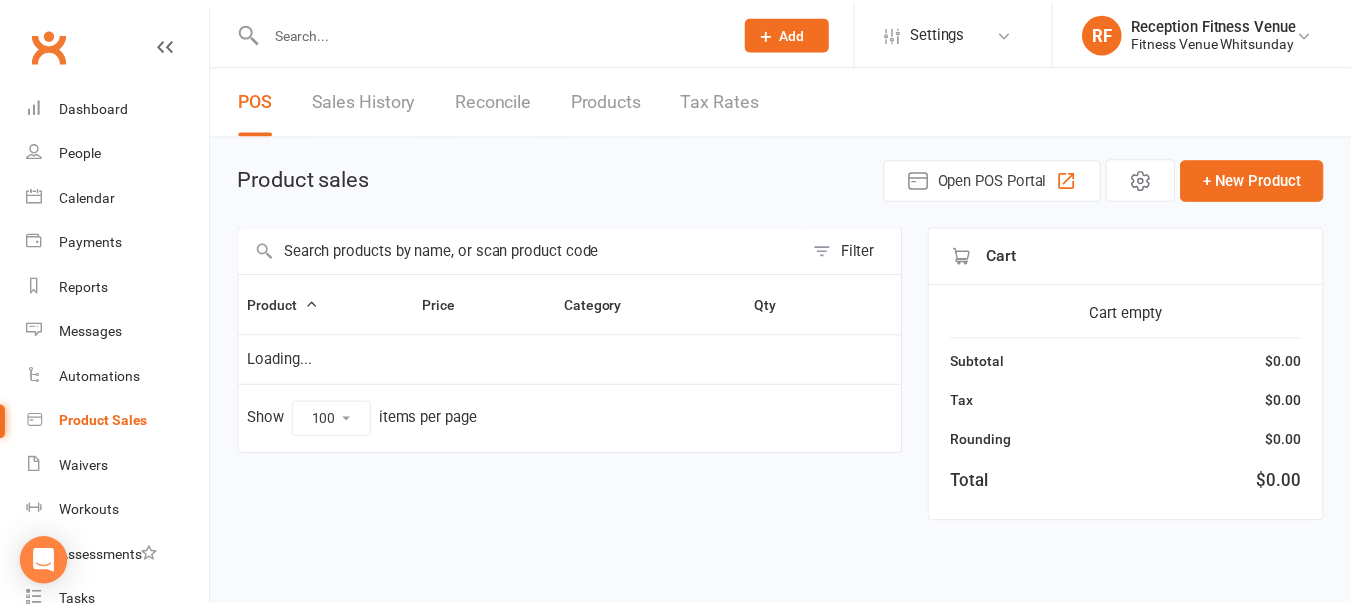 scroll, scrollTop: 0, scrollLeft: 0, axis: both 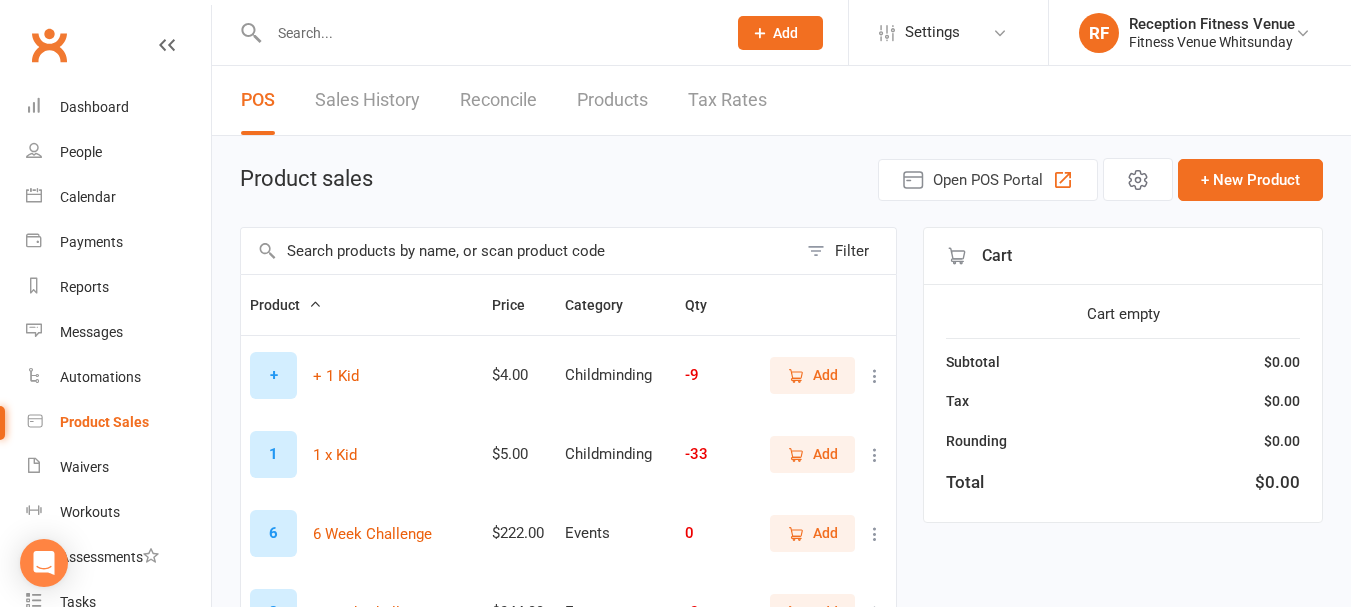 click at bounding box center [519, 251] 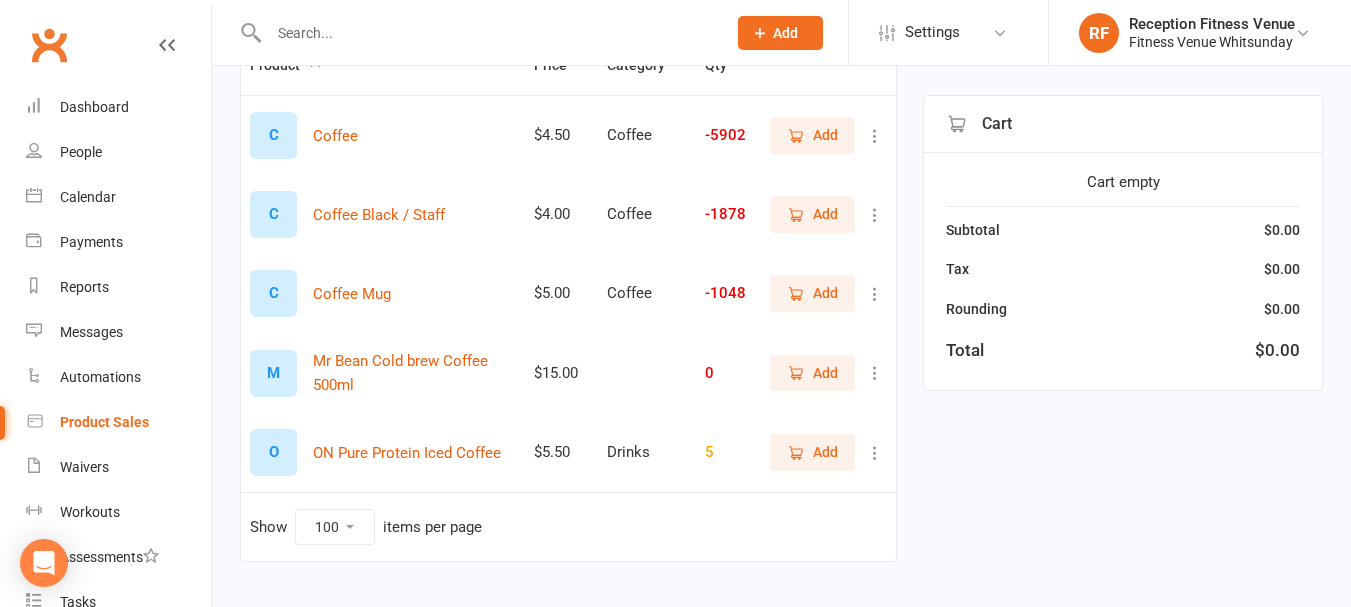 scroll, scrollTop: 160, scrollLeft: 0, axis: vertical 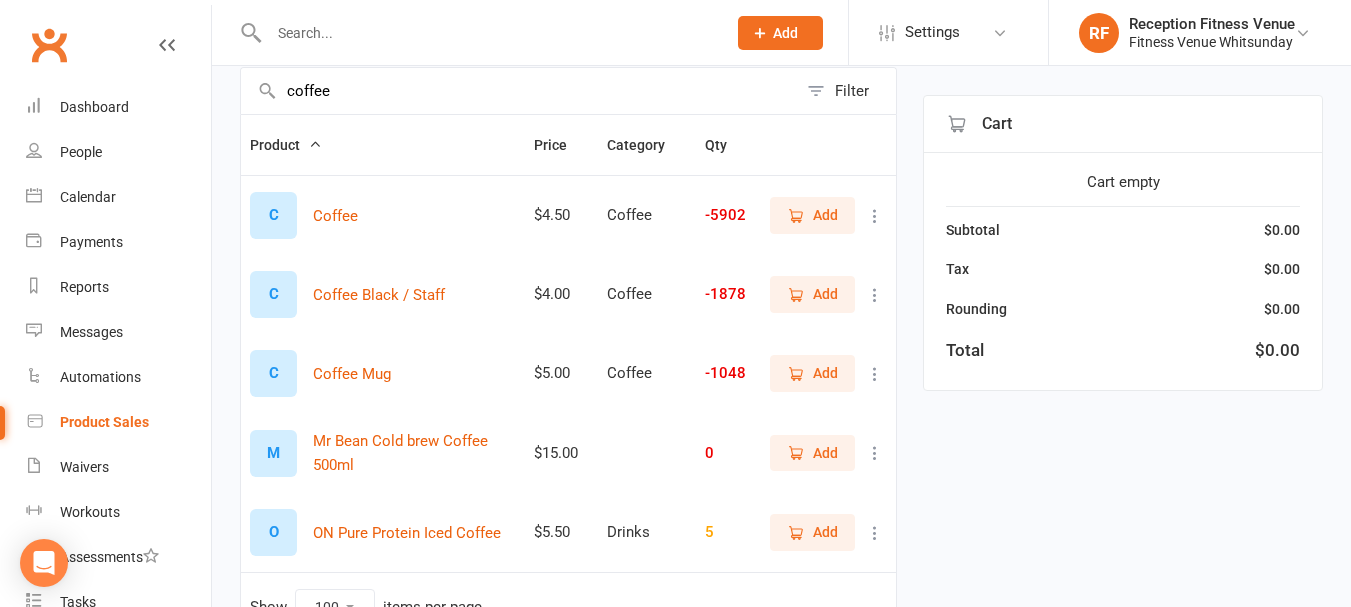 type on "coffee" 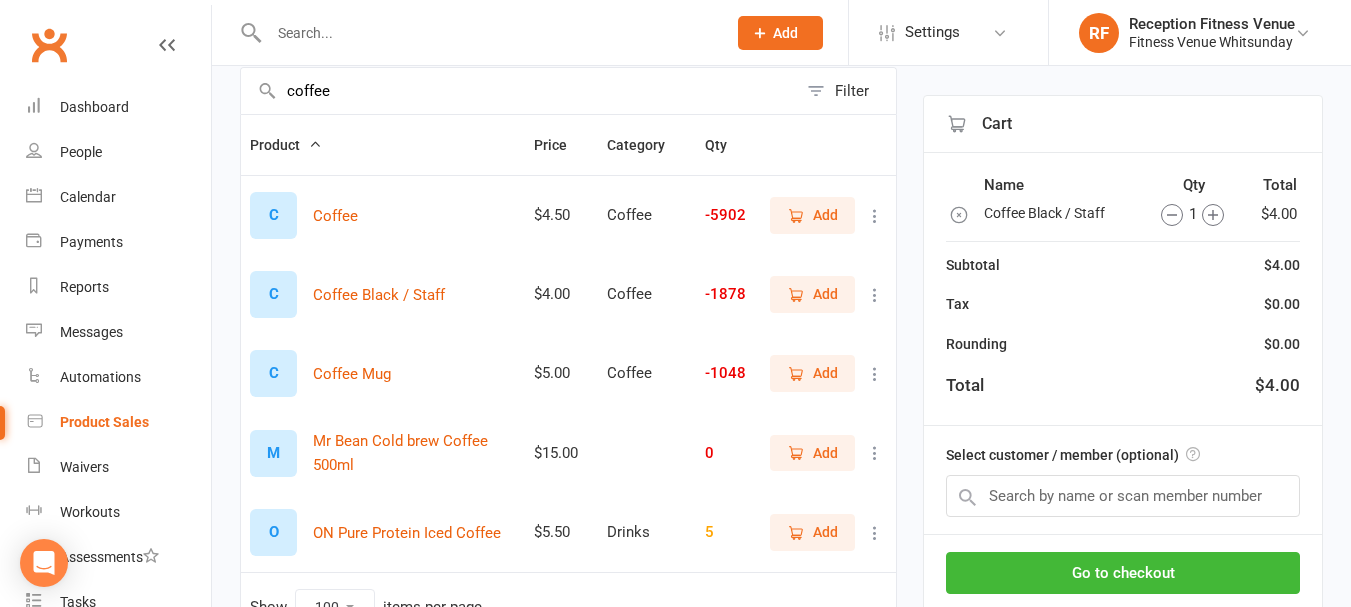 click 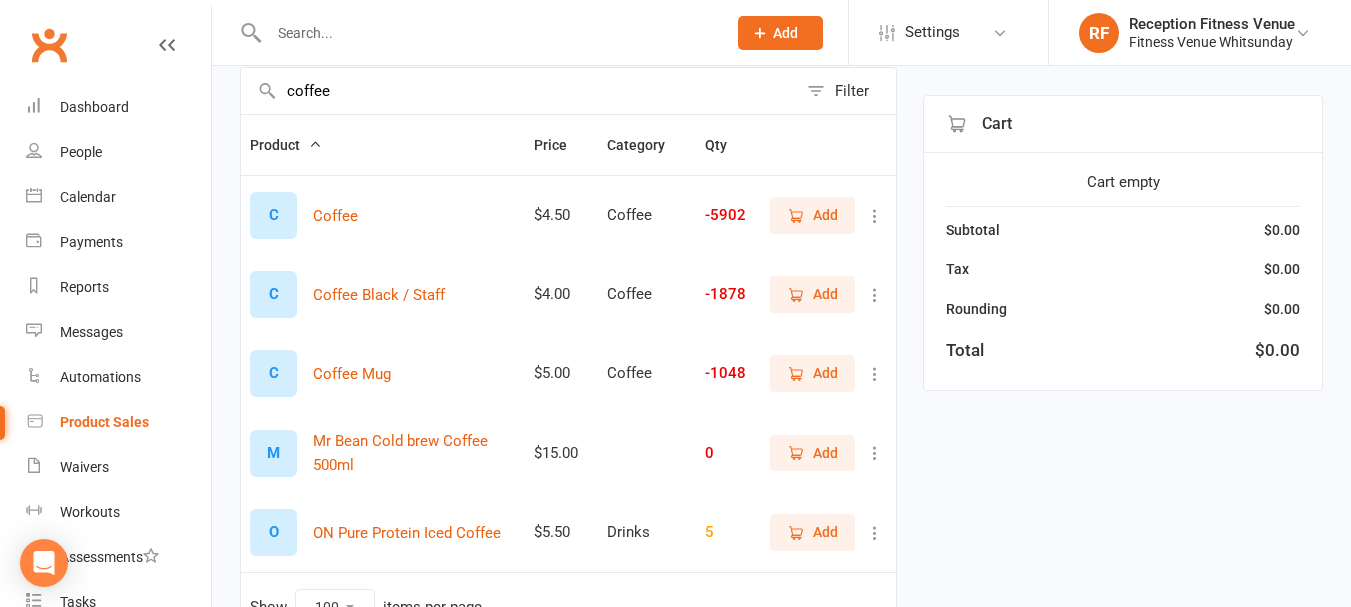 click 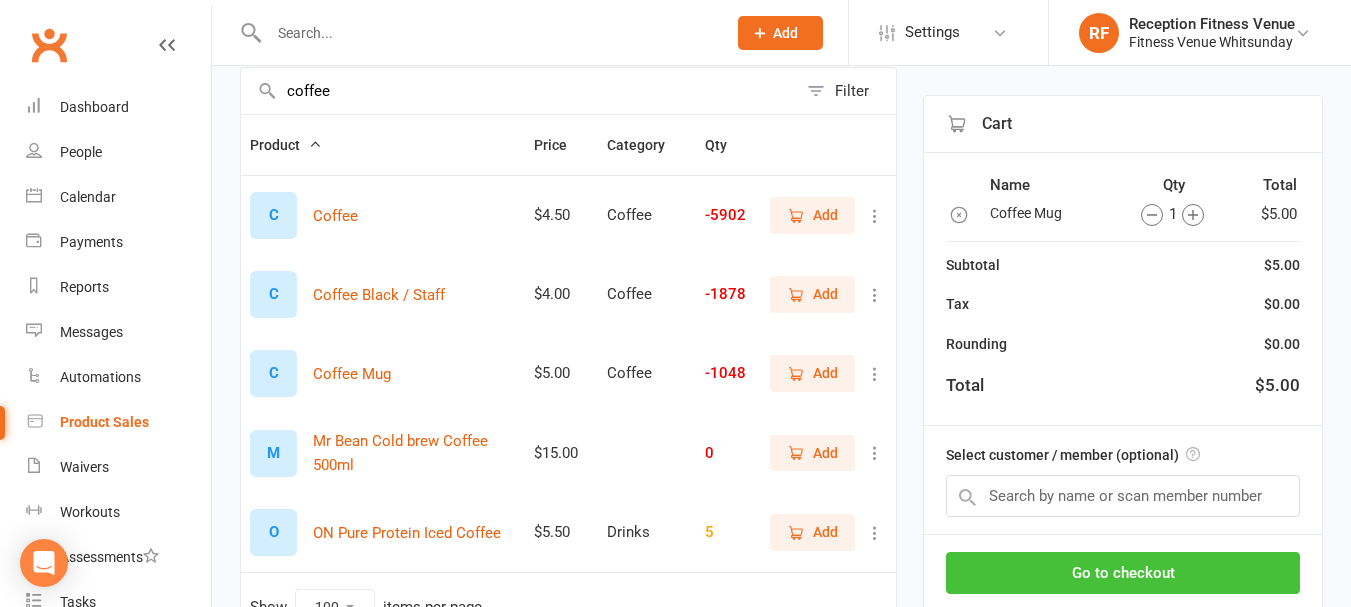 click on "Go to checkout" at bounding box center (1123, 573) 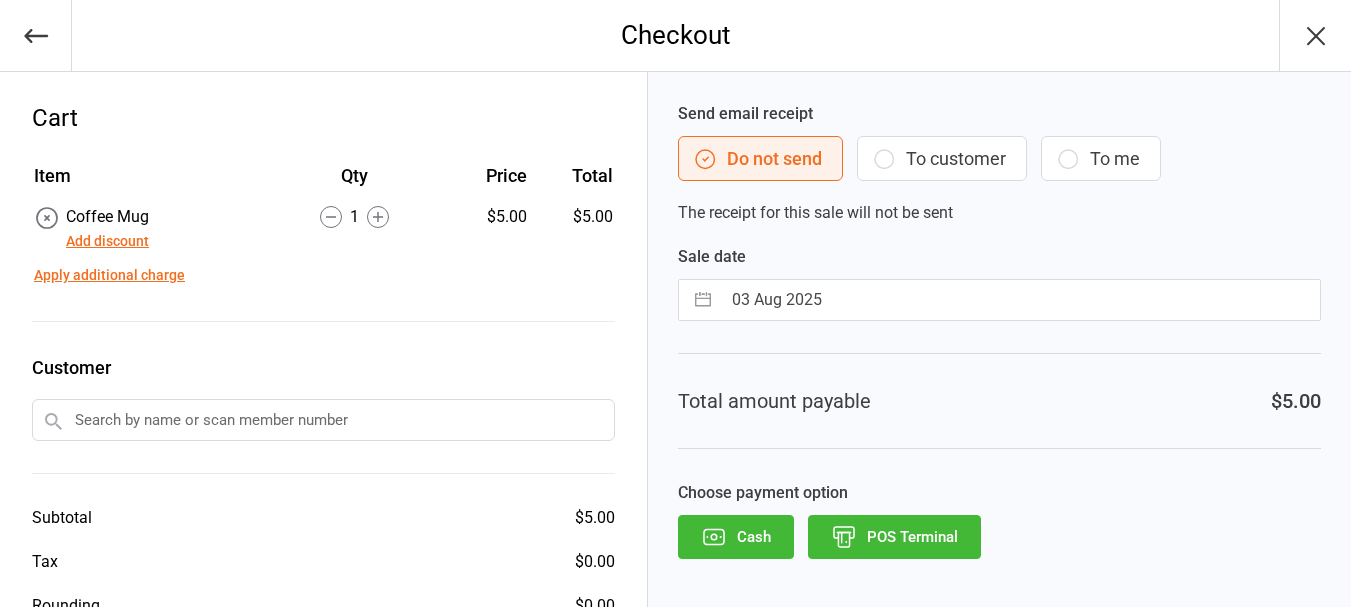 scroll, scrollTop: 0, scrollLeft: 0, axis: both 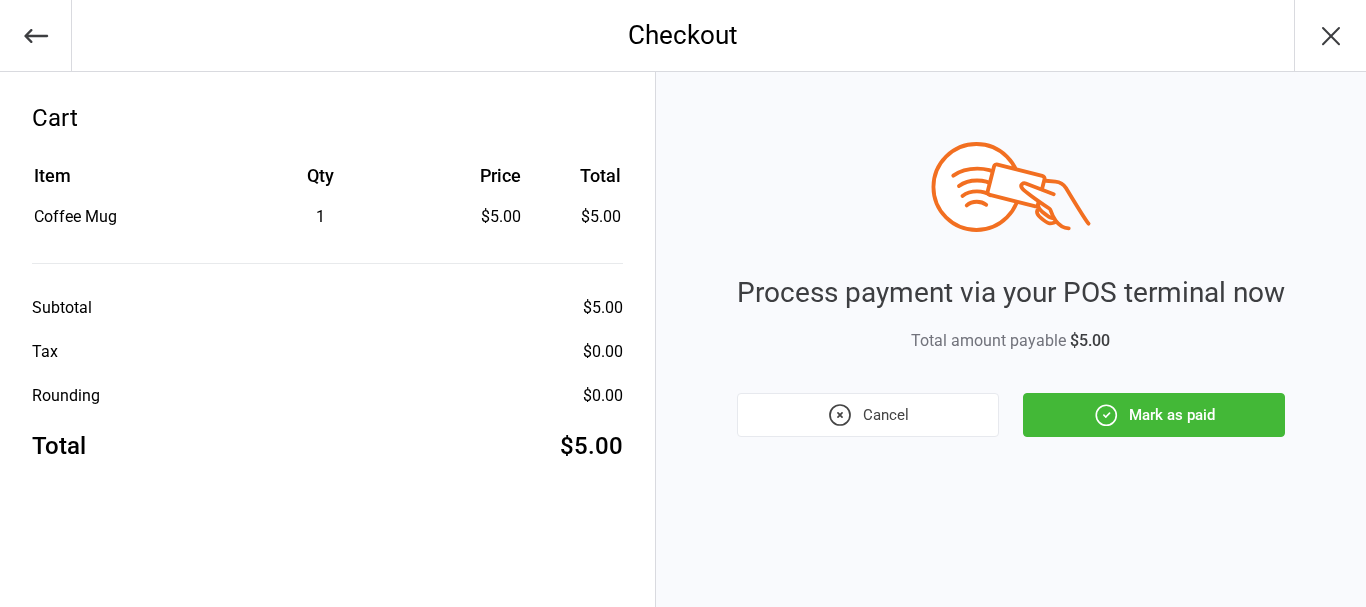 click on "Mark as paid" at bounding box center (1154, 415) 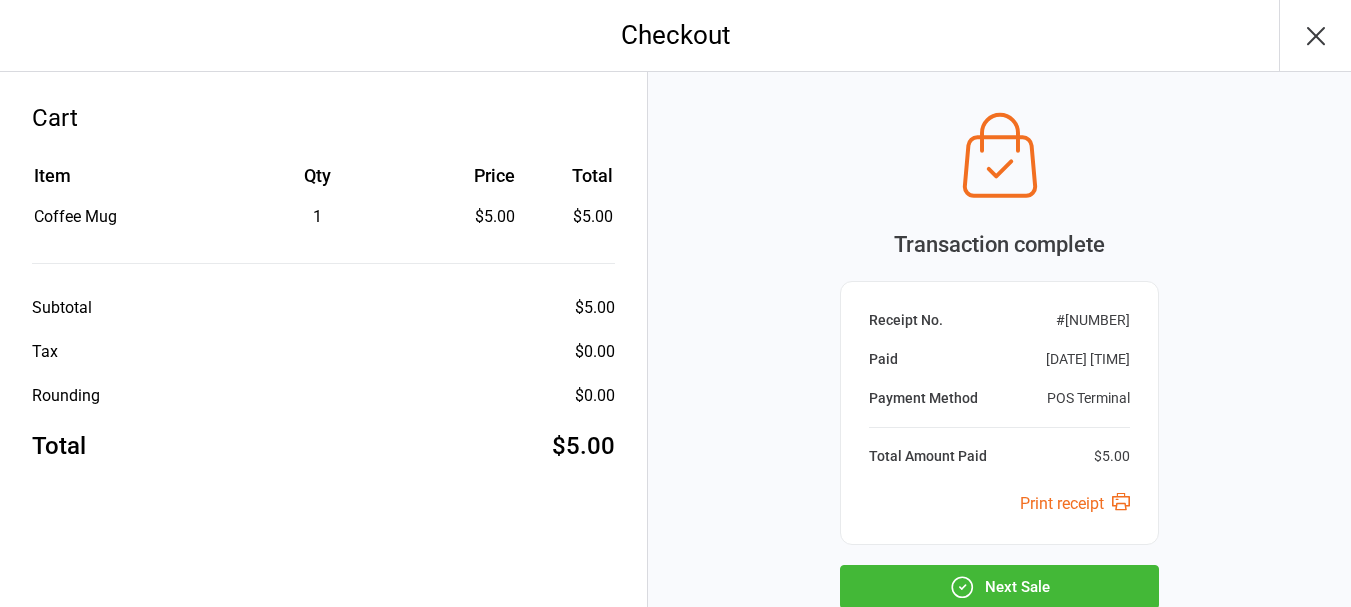 click 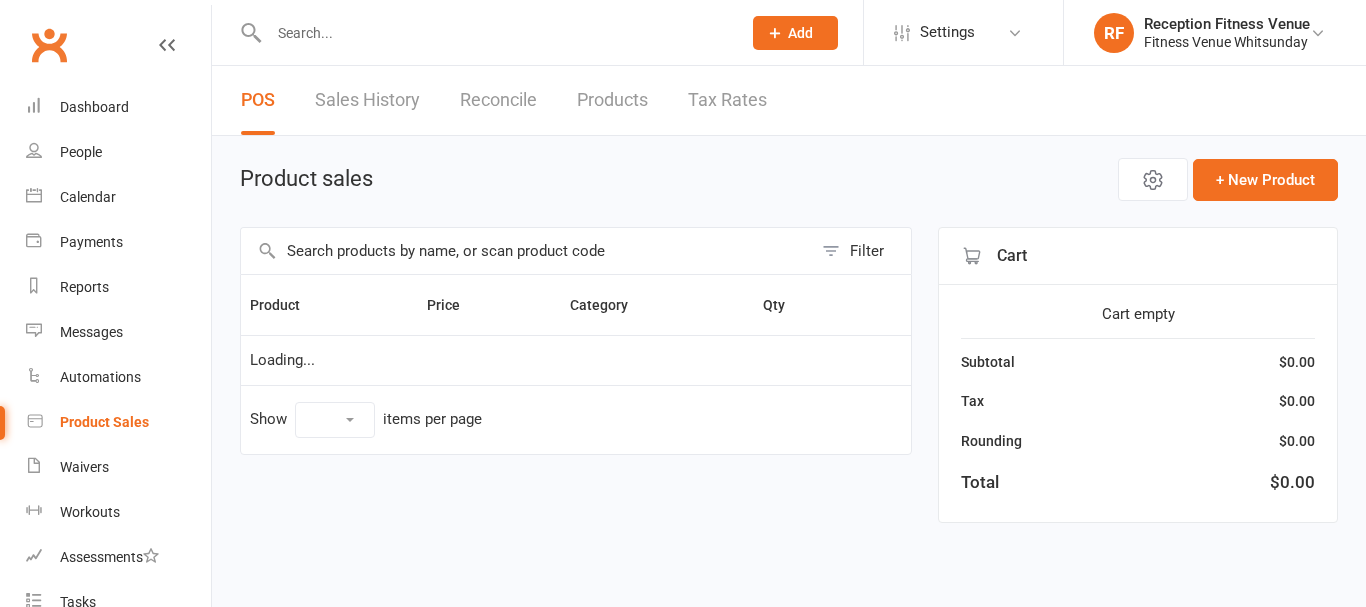 select on "100" 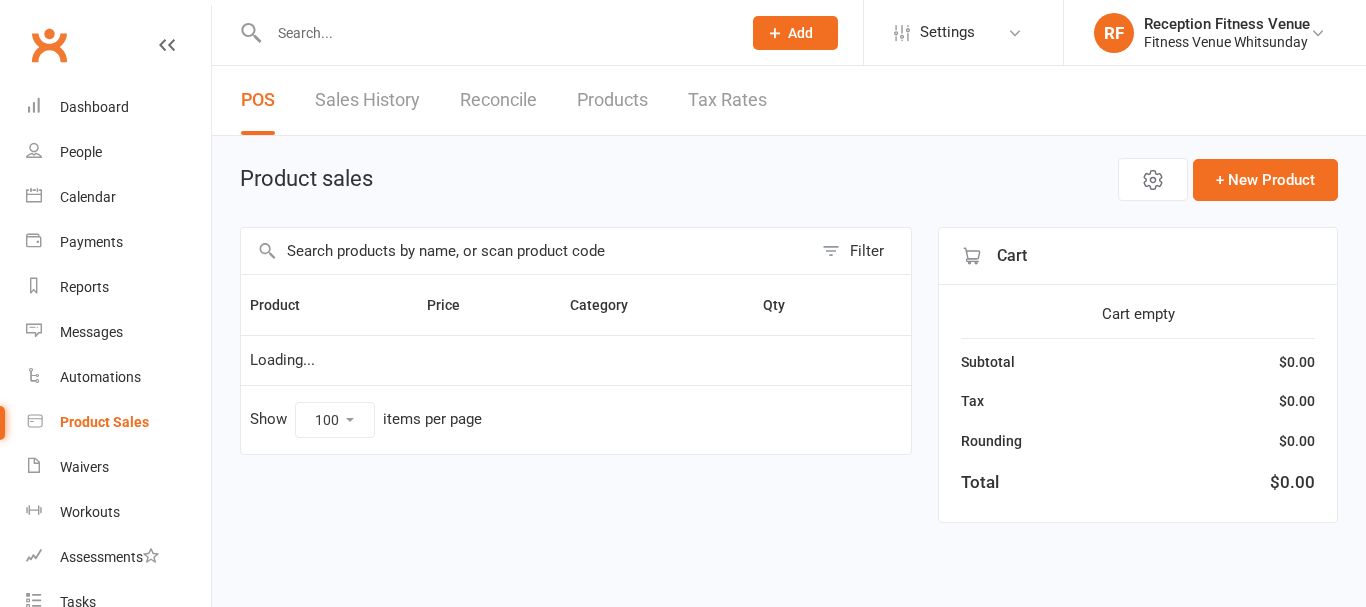 scroll, scrollTop: 0, scrollLeft: 0, axis: both 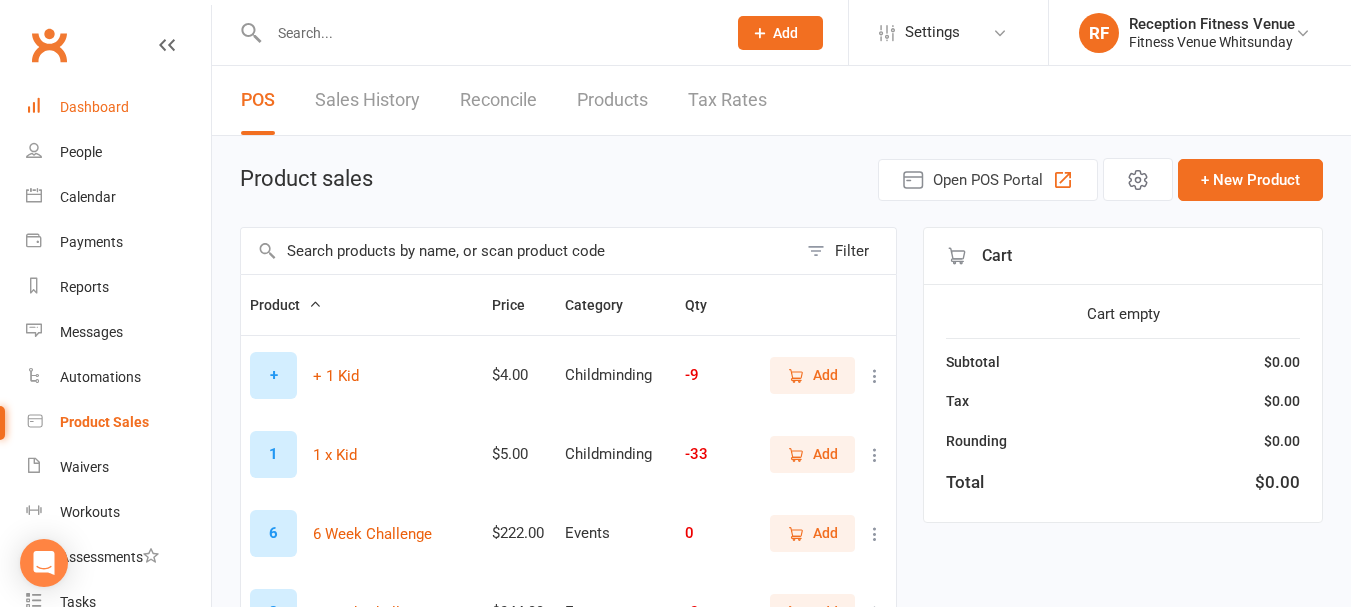 click on "Dashboard" at bounding box center [94, 107] 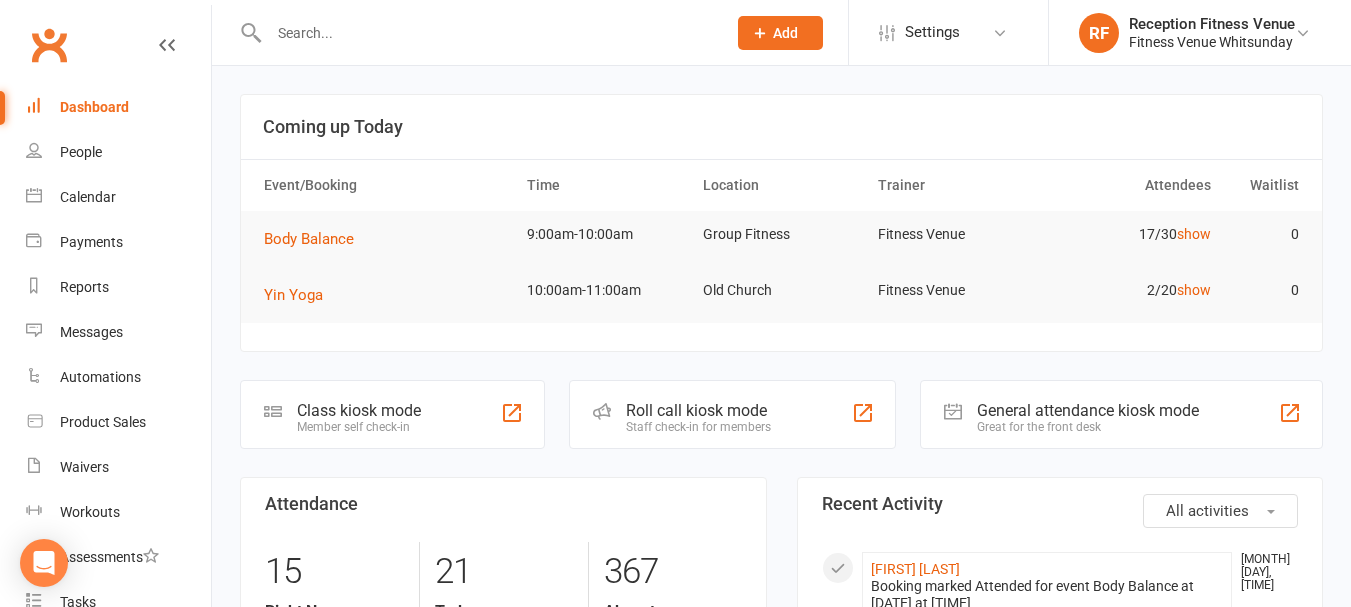 click on "General attendance kiosk mode" 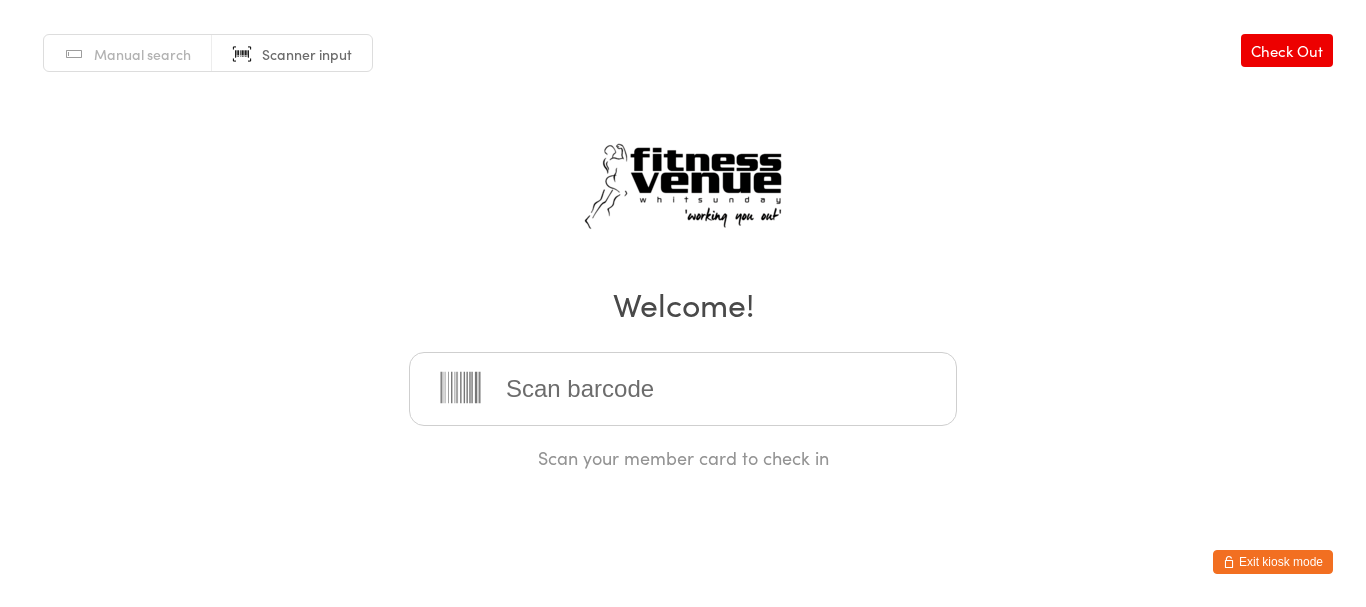 scroll, scrollTop: 0, scrollLeft: 0, axis: both 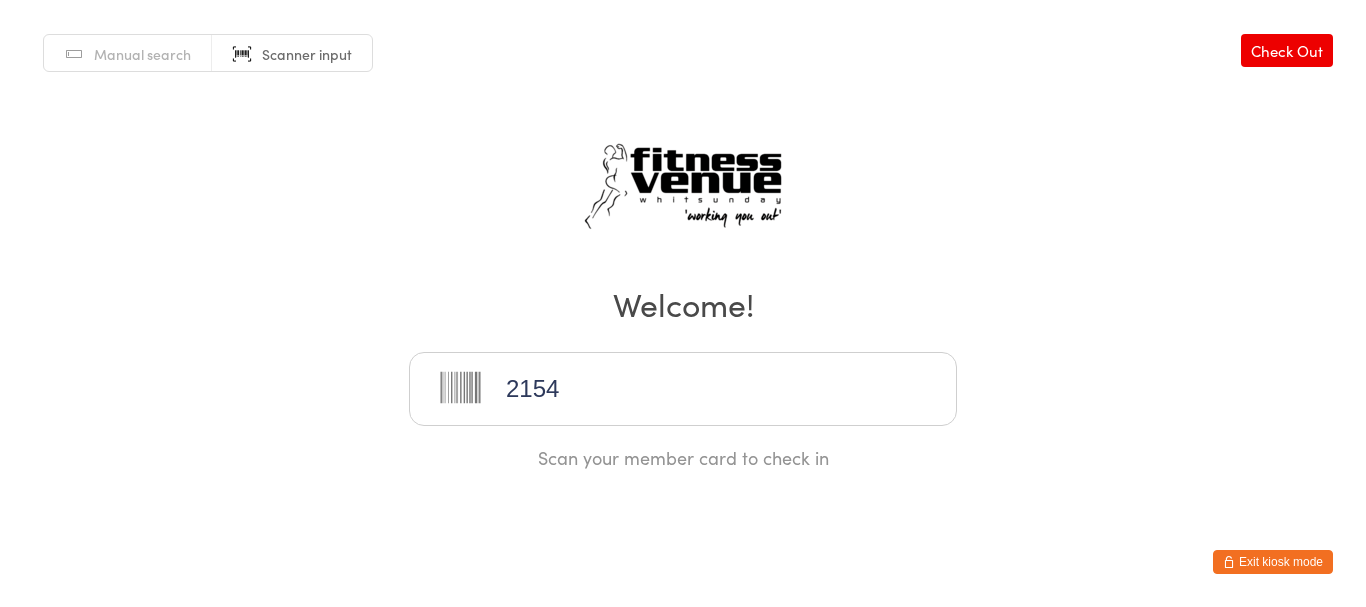type on "21545" 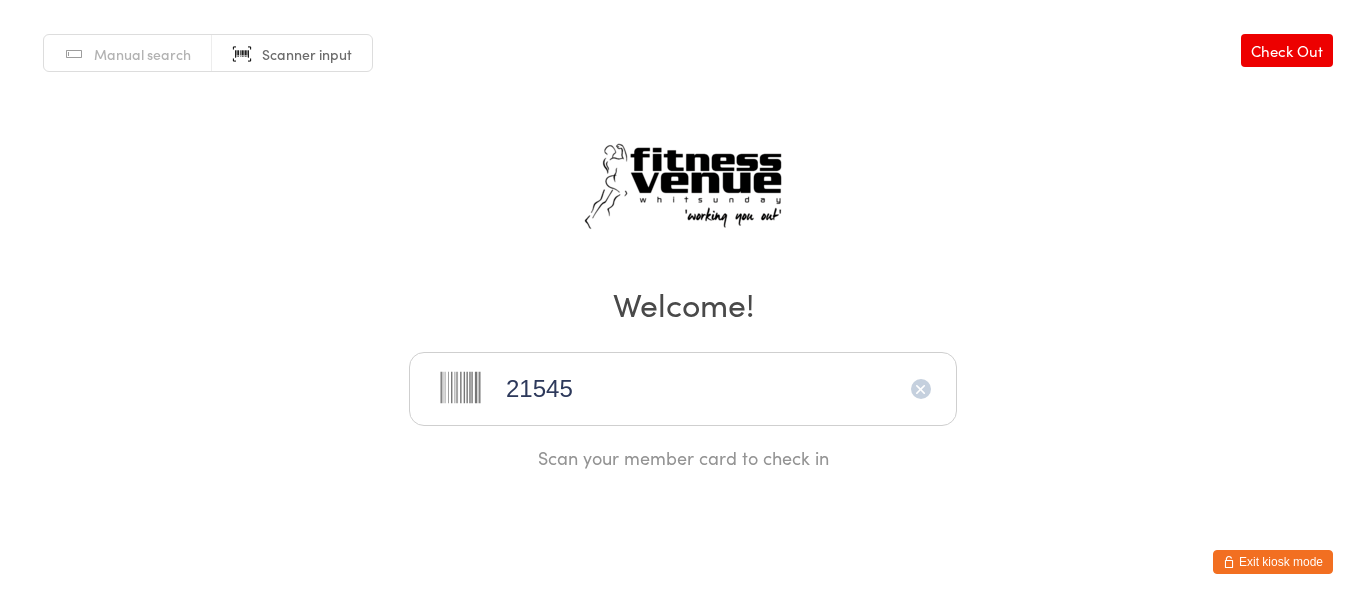 type 